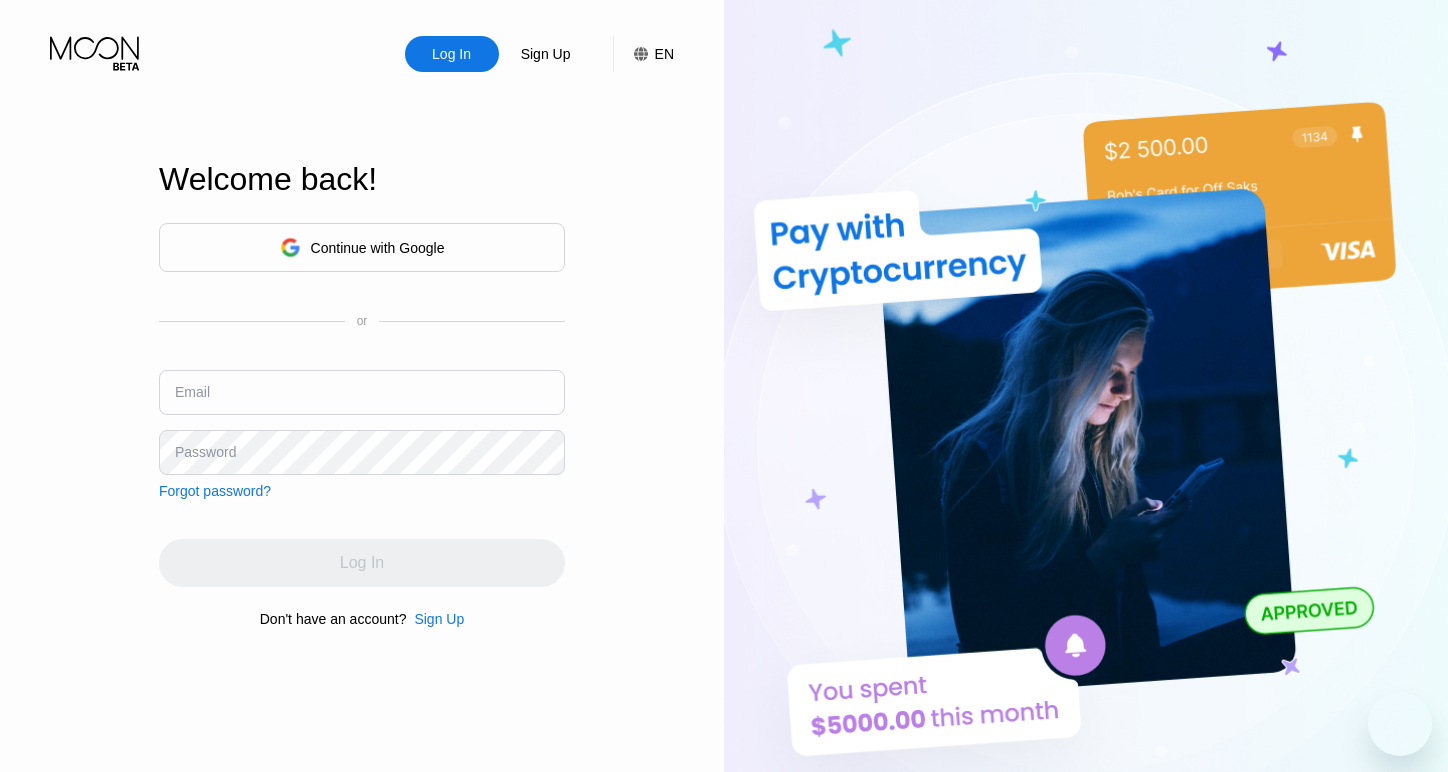 scroll, scrollTop: 0, scrollLeft: 0, axis: both 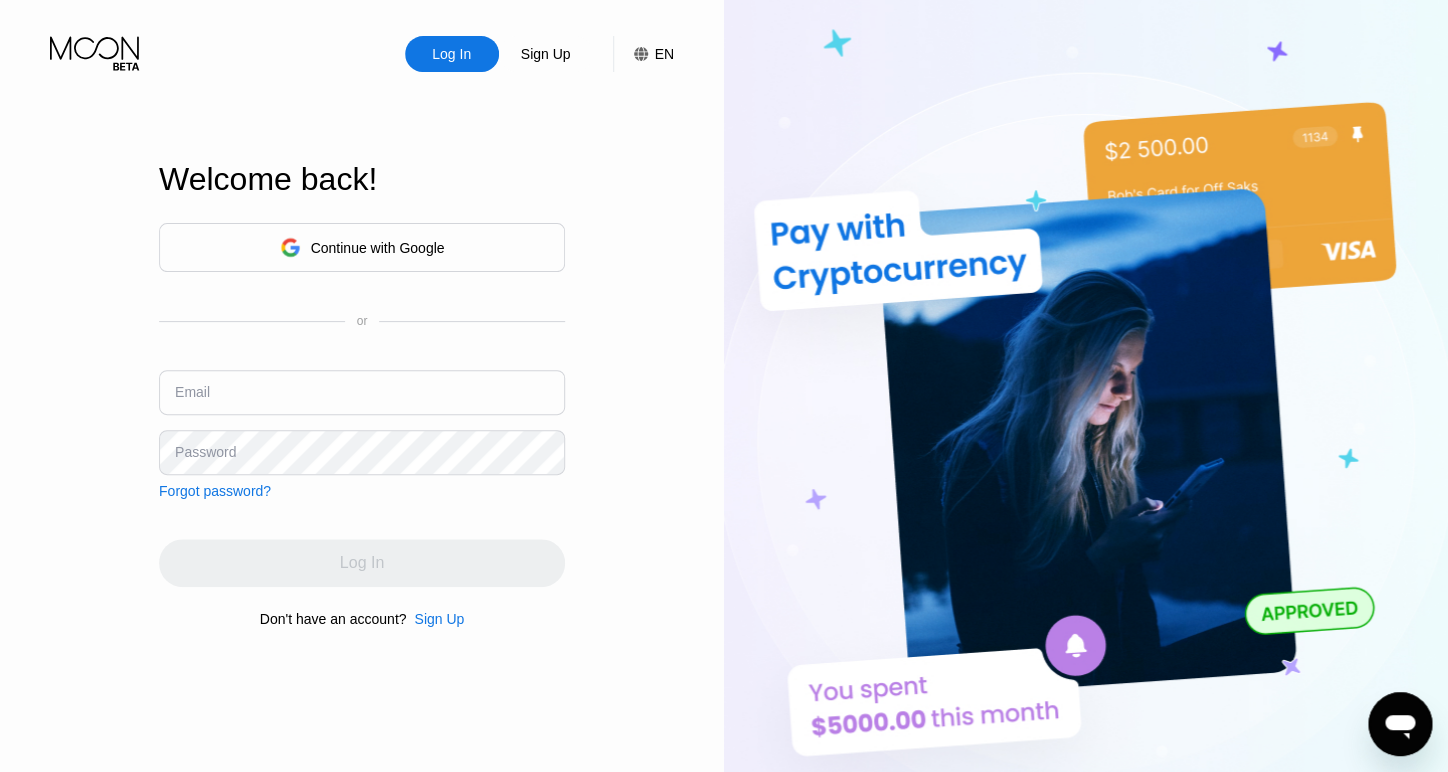 click on "Continue with Google" at bounding box center (378, 248) 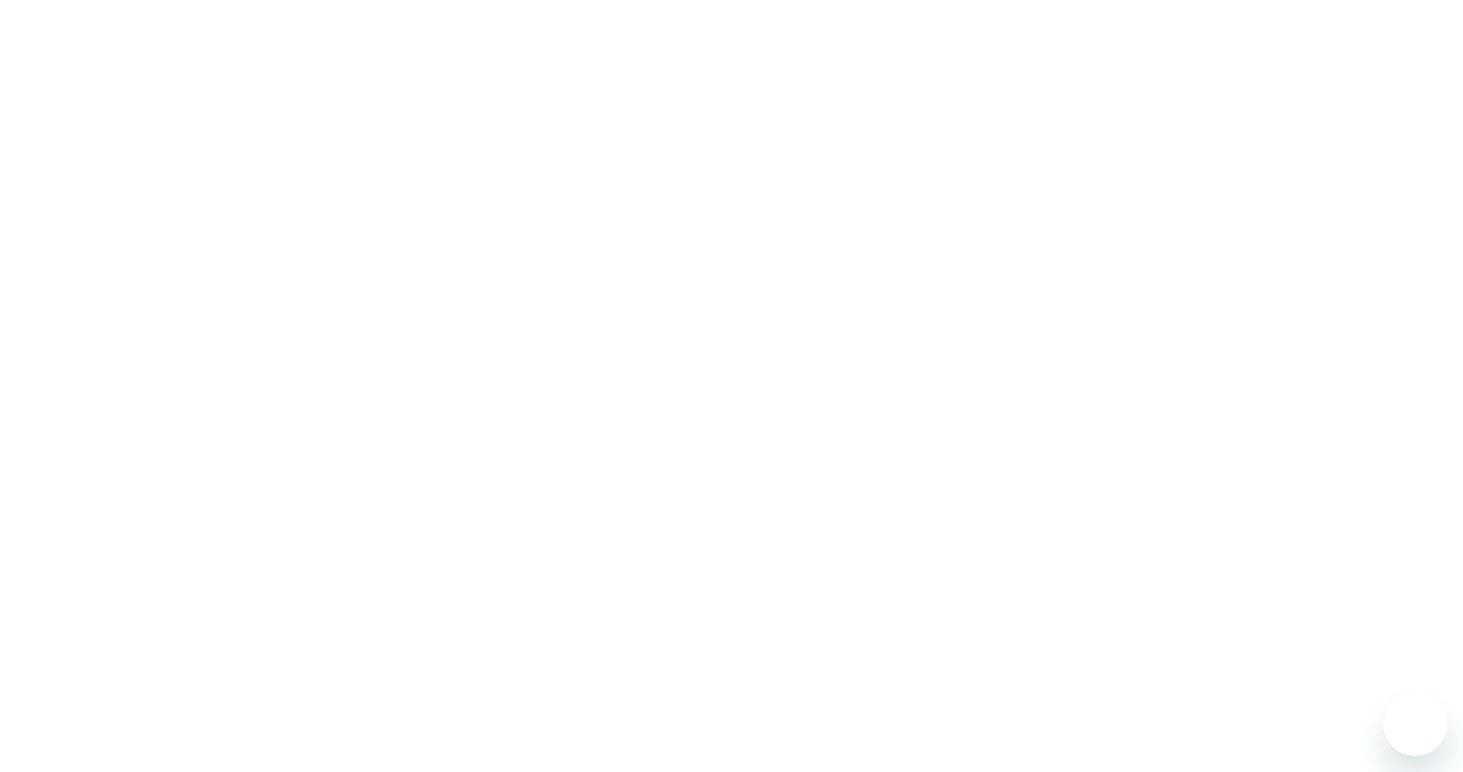 scroll, scrollTop: 0, scrollLeft: 0, axis: both 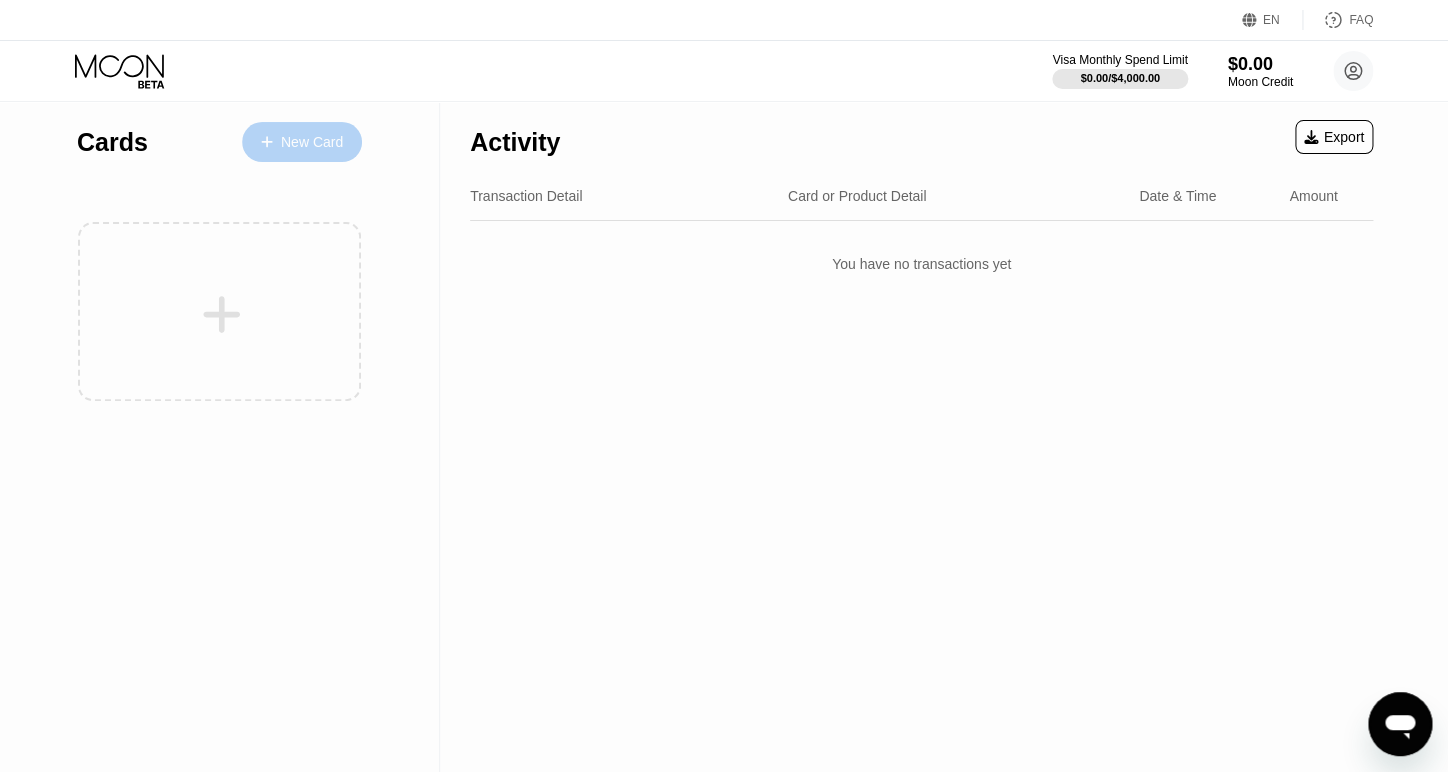 click on "New Card" at bounding box center (312, 142) 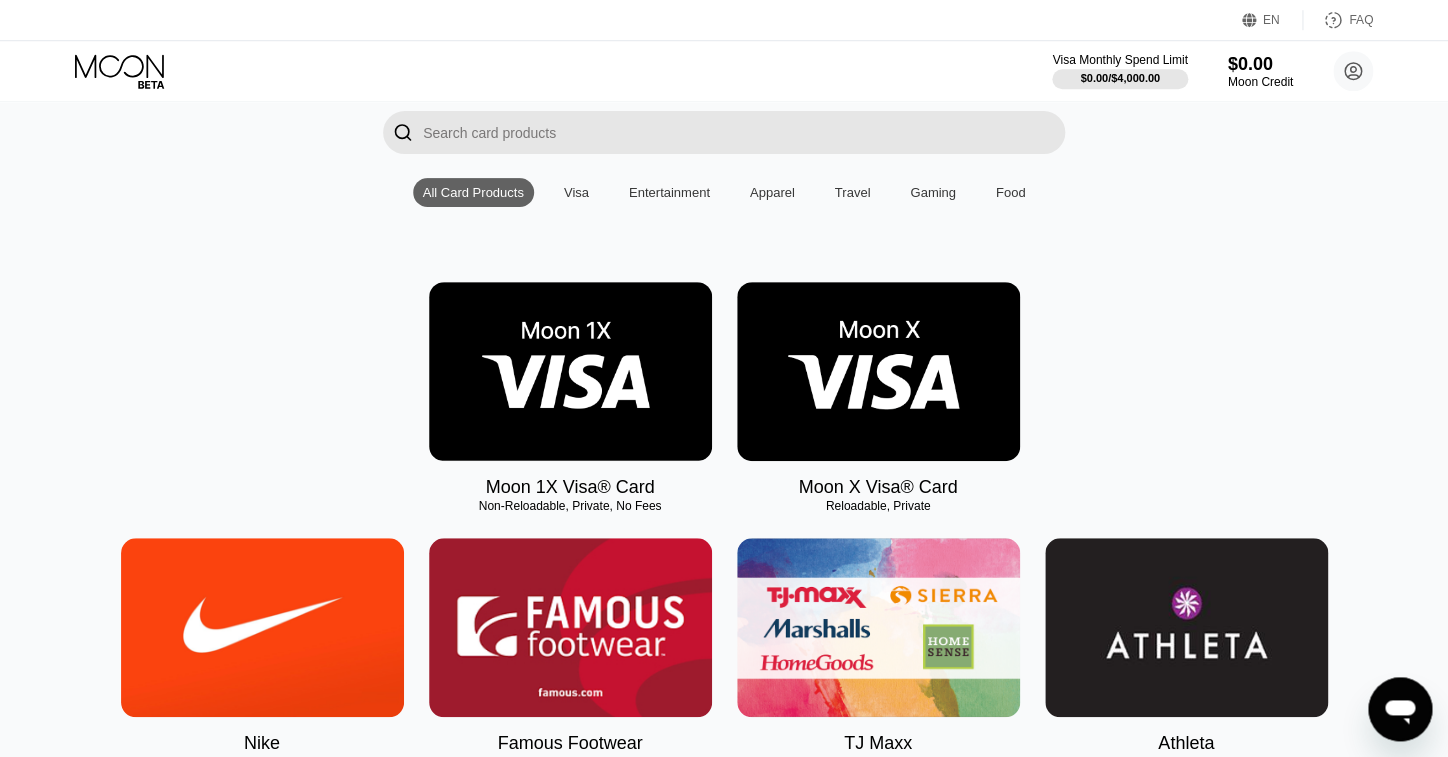 scroll, scrollTop: 160, scrollLeft: 0, axis: vertical 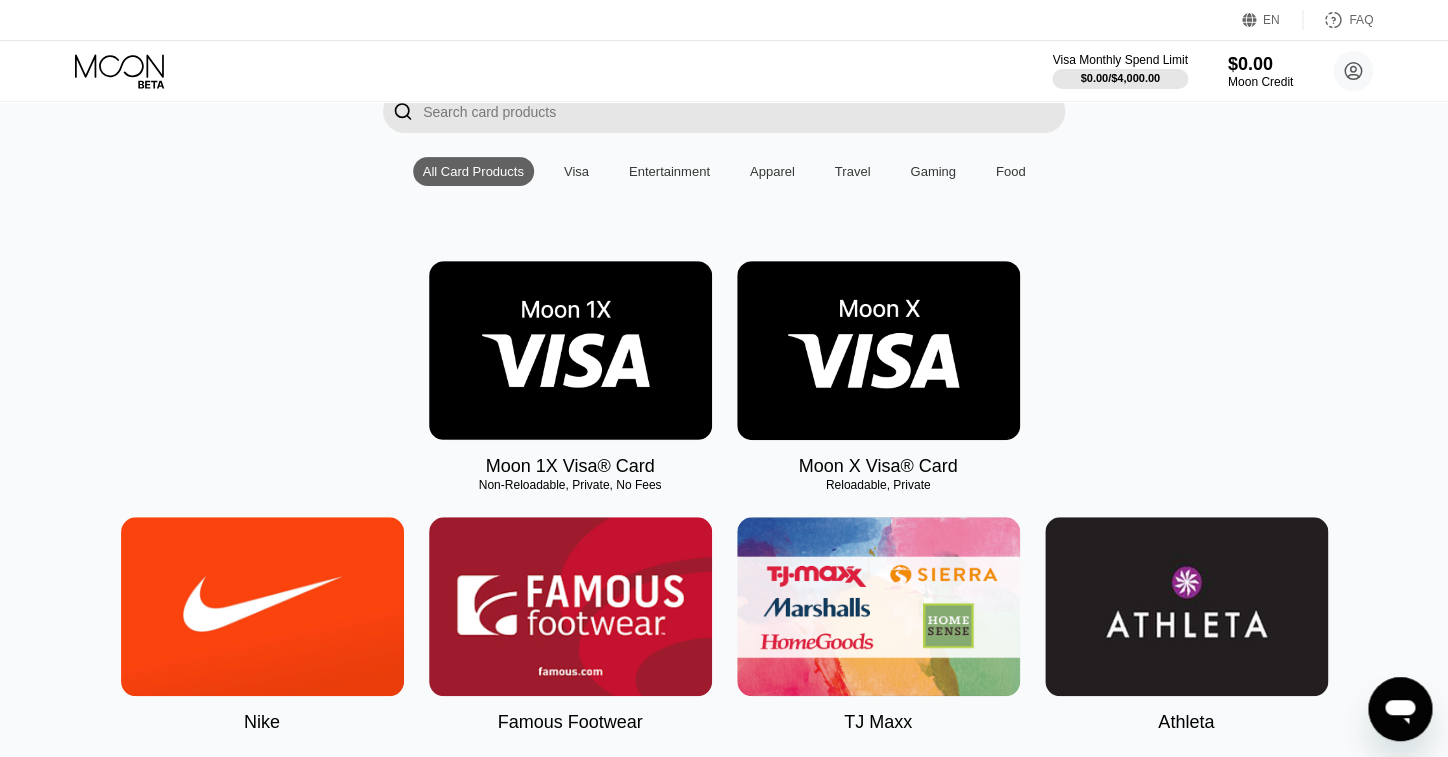click at bounding box center [878, 350] 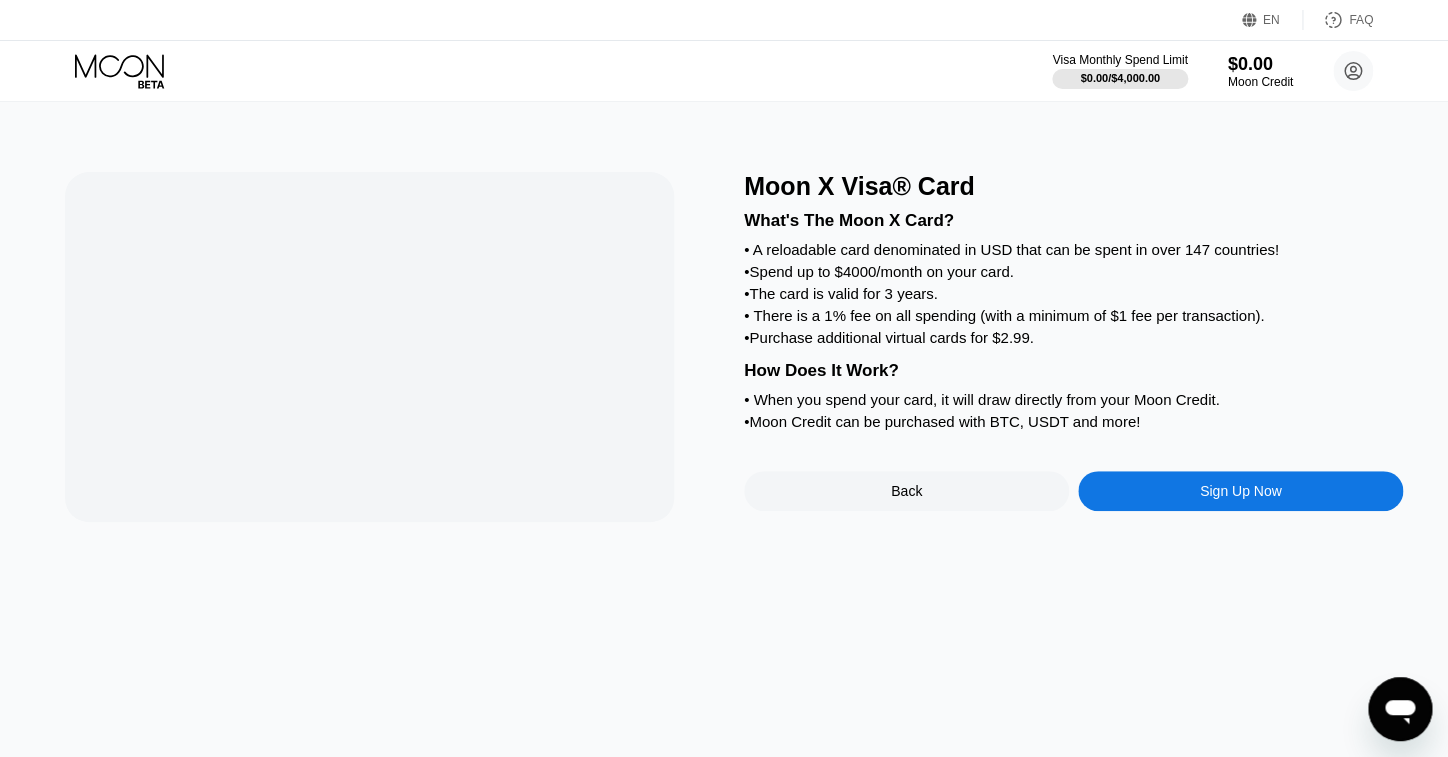 scroll, scrollTop: 0, scrollLeft: 0, axis: both 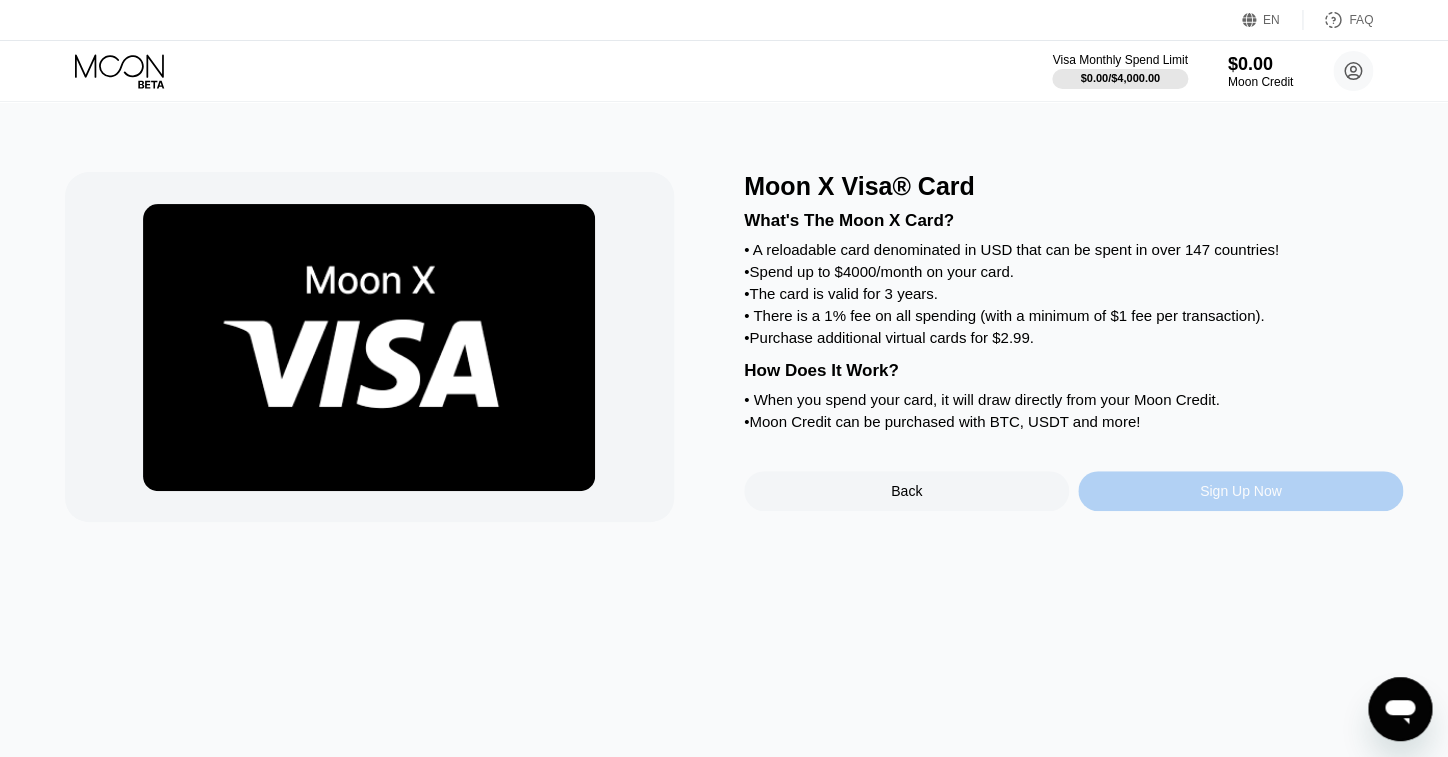click on "Sign Up Now" at bounding box center [1241, 491] 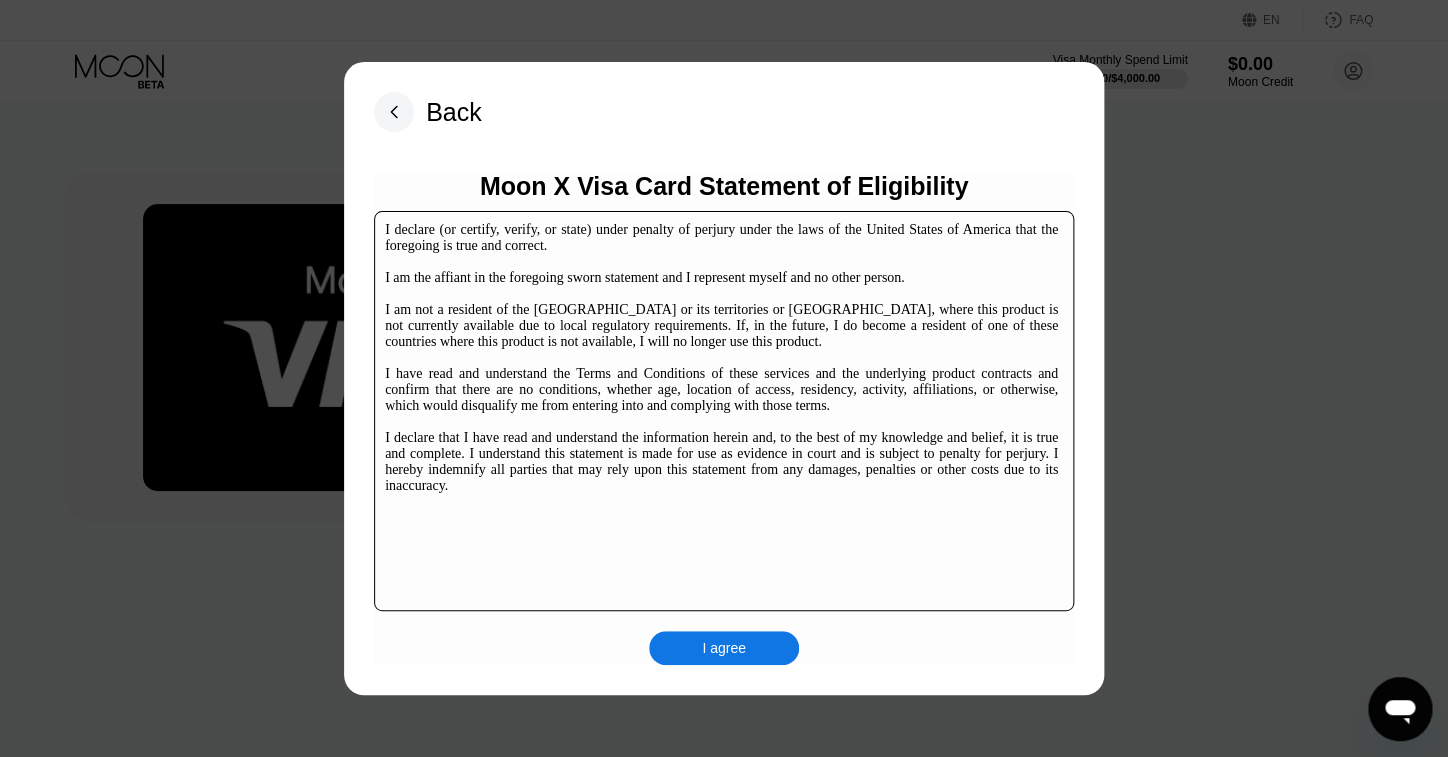 click on "I agree" at bounding box center (724, 648) 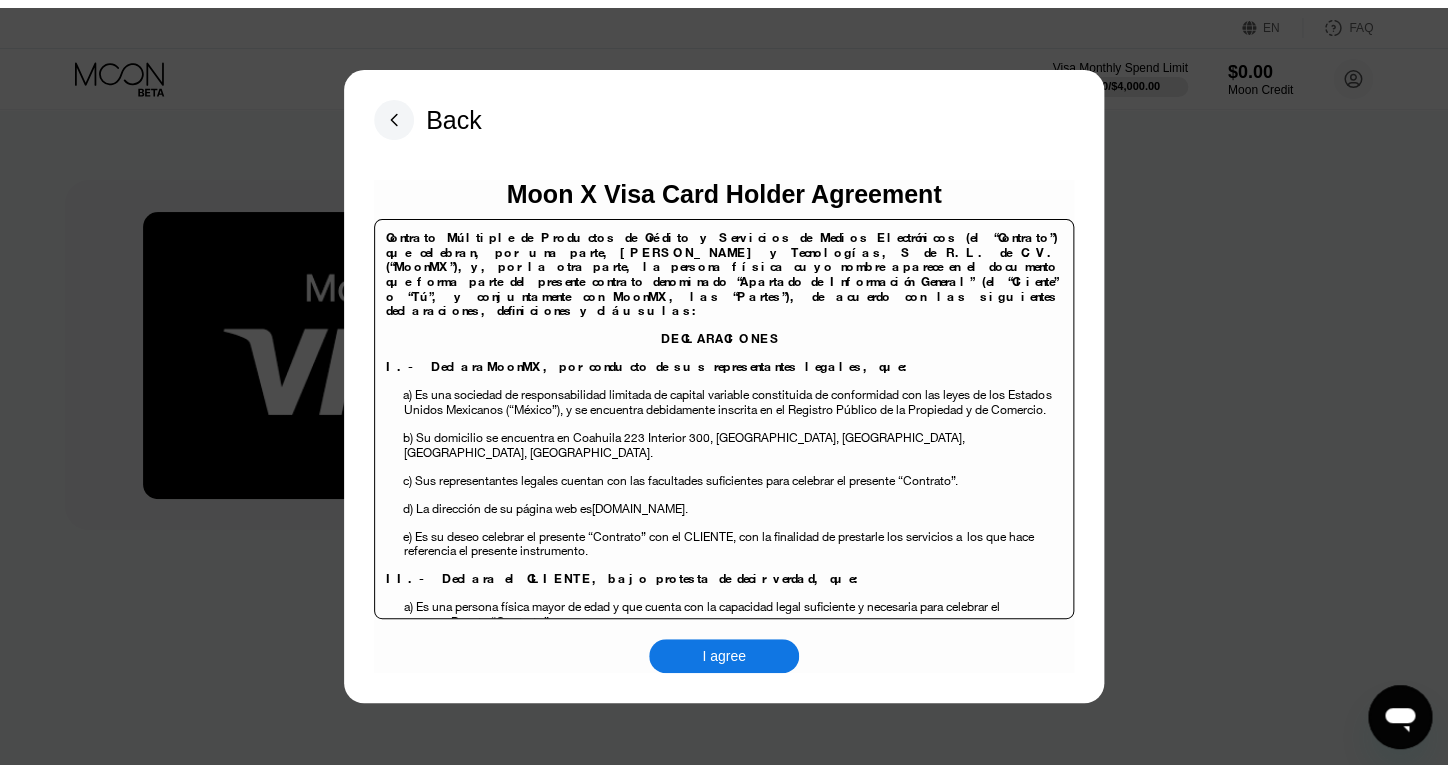 scroll, scrollTop: 1155, scrollLeft: 0, axis: vertical 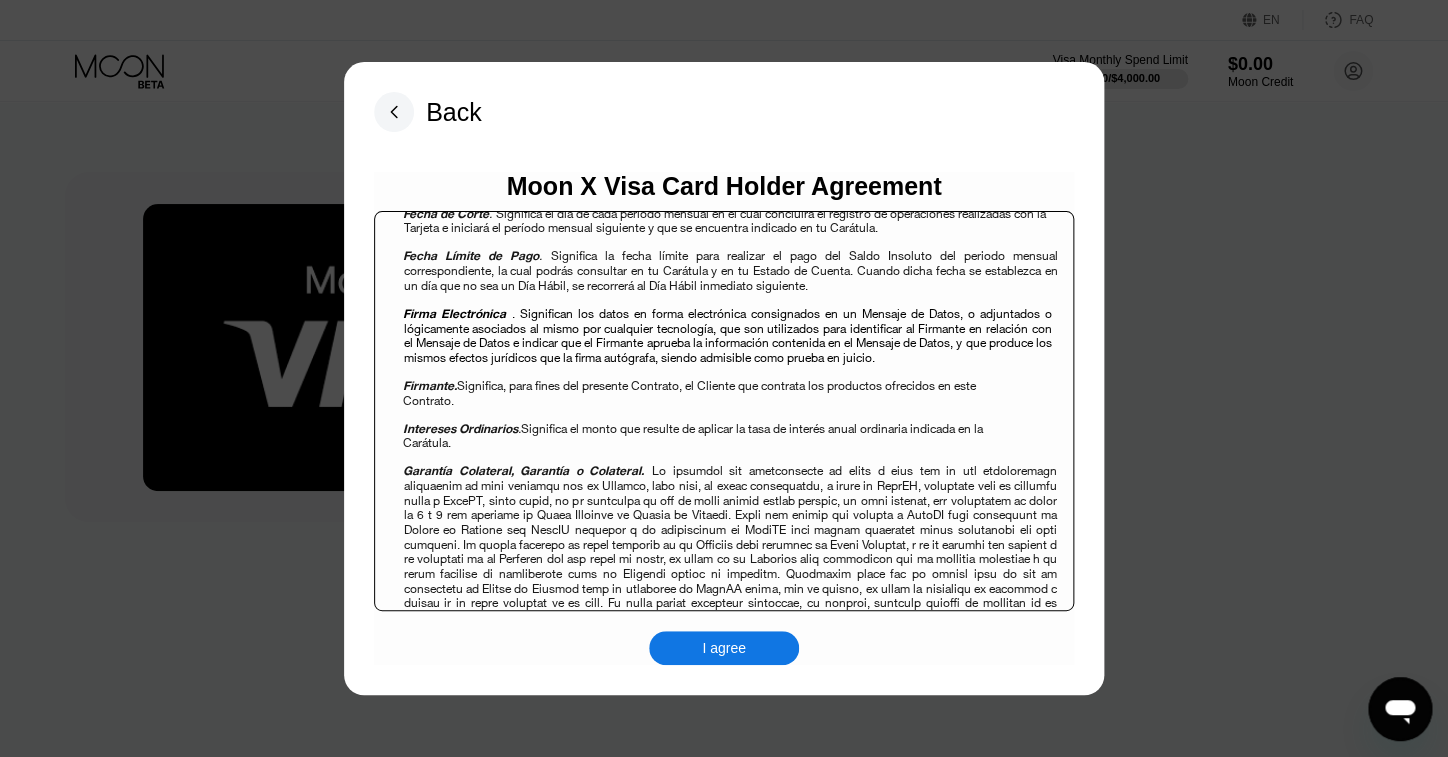click on "I agree" at bounding box center (724, 648) 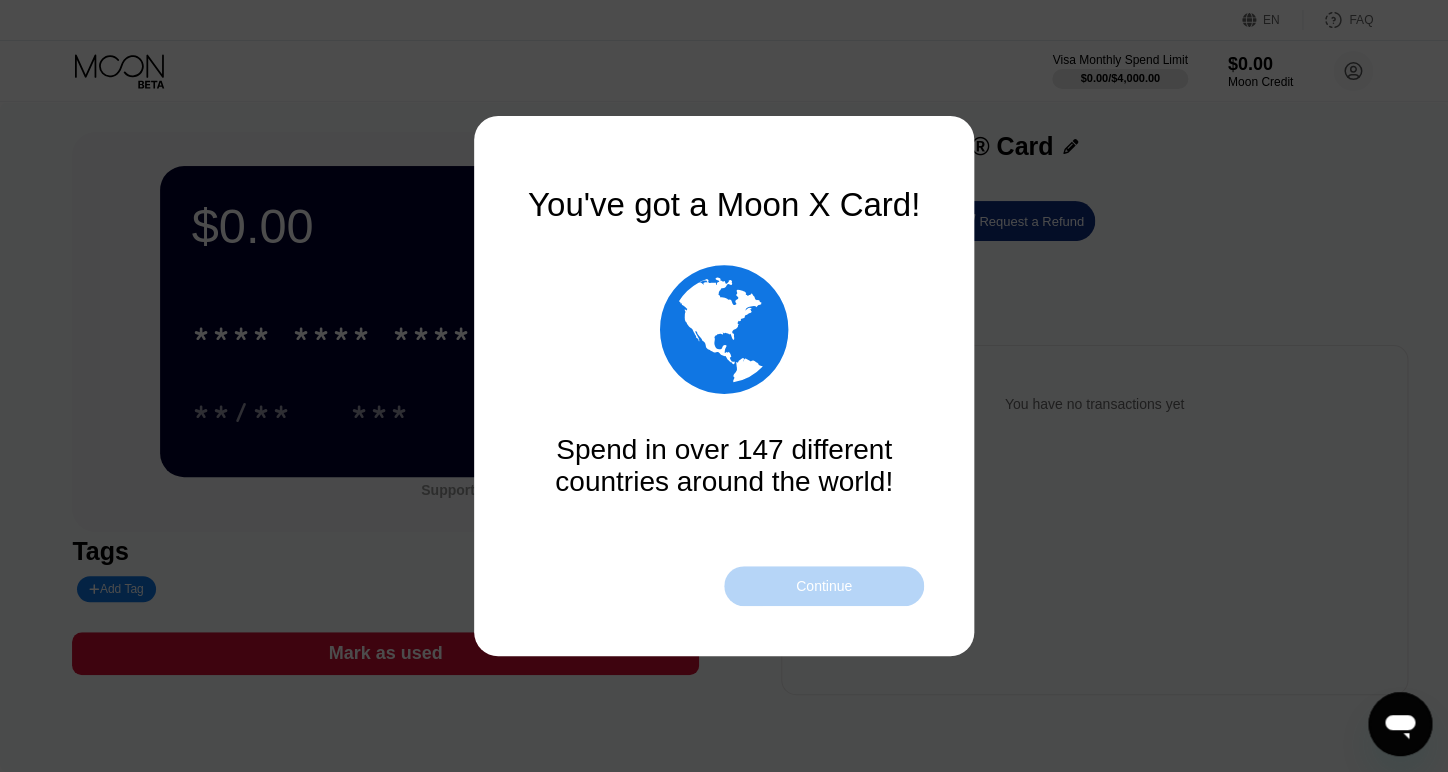 click on "Continue" at bounding box center [824, 586] 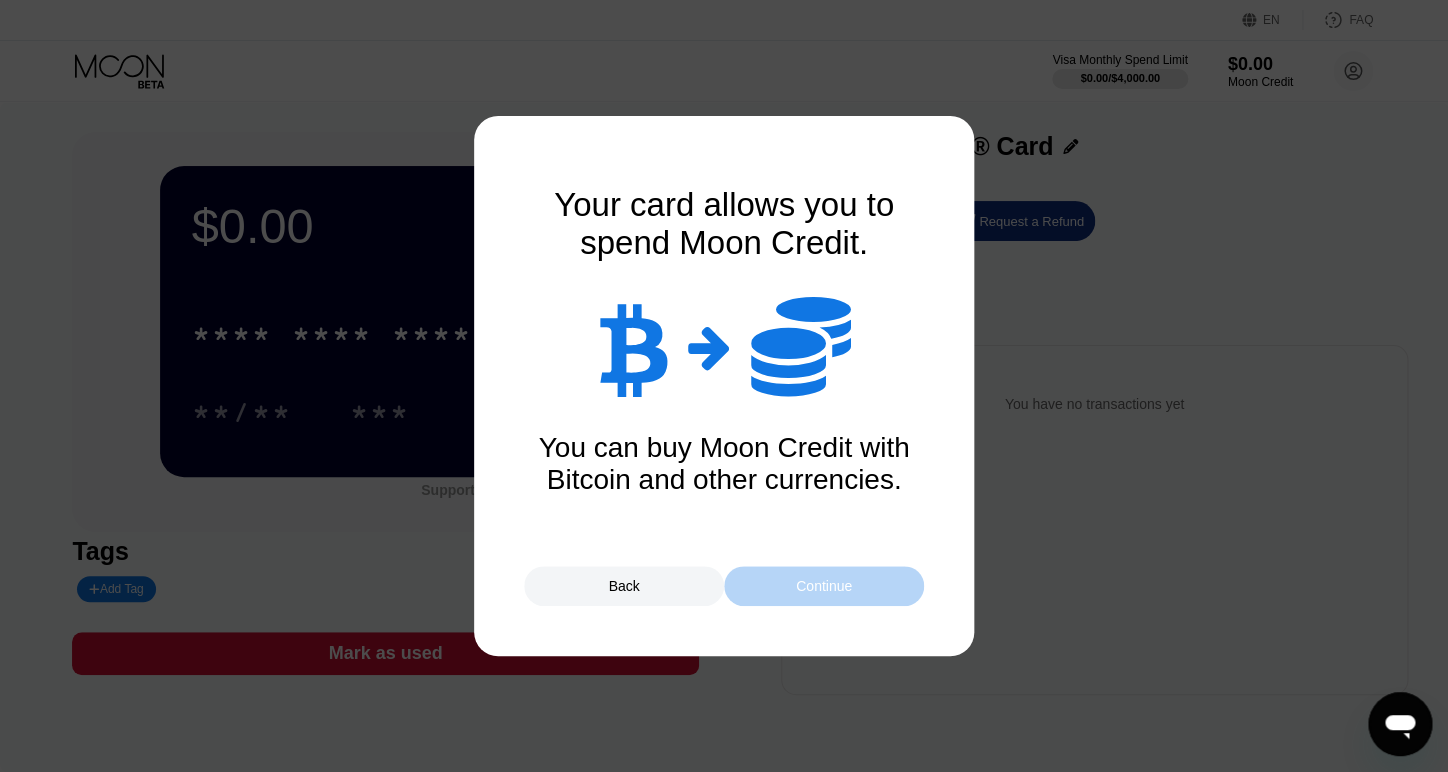 click on "Continue" at bounding box center [824, 586] 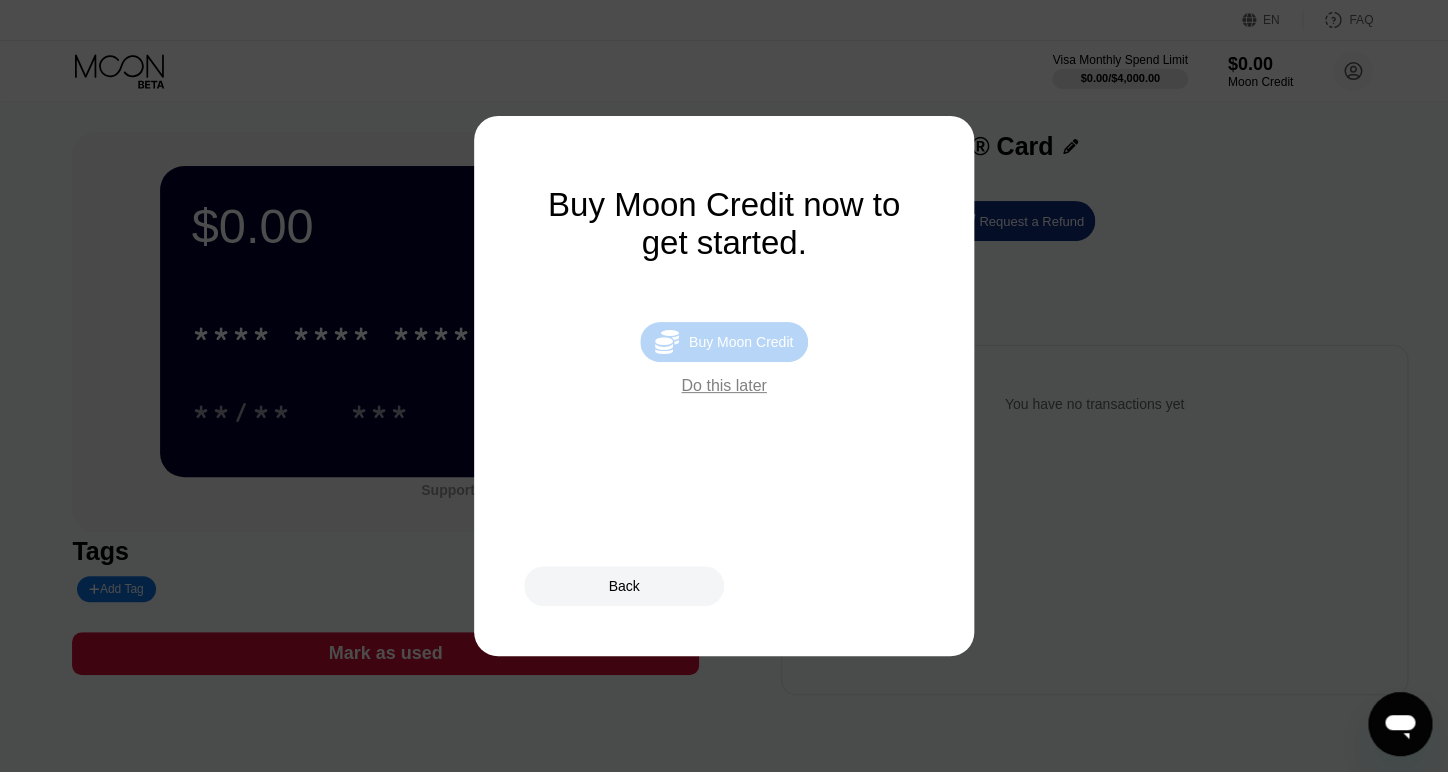 click on "Buy Moon Credit" at bounding box center (741, 342) 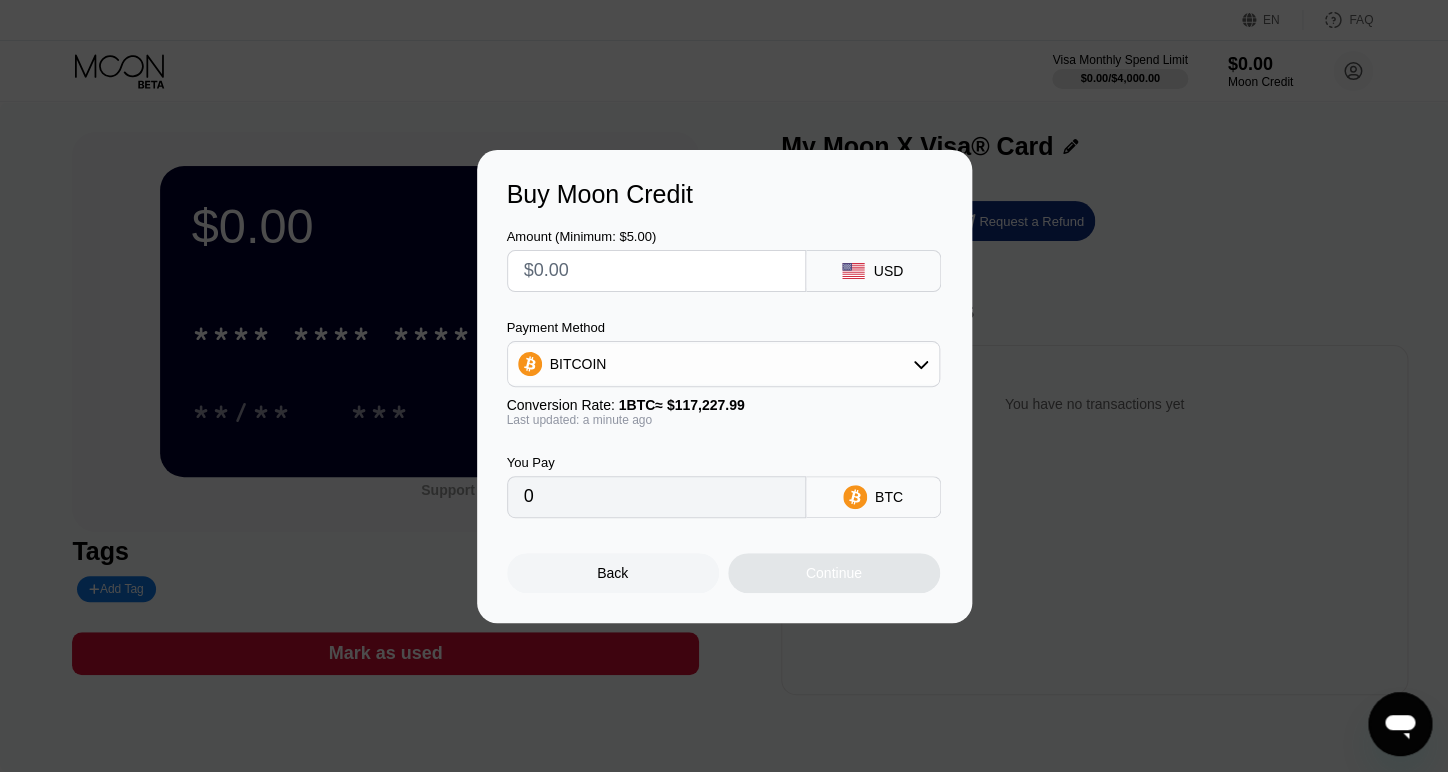click on "BITCOIN" at bounding box center (723, 364) 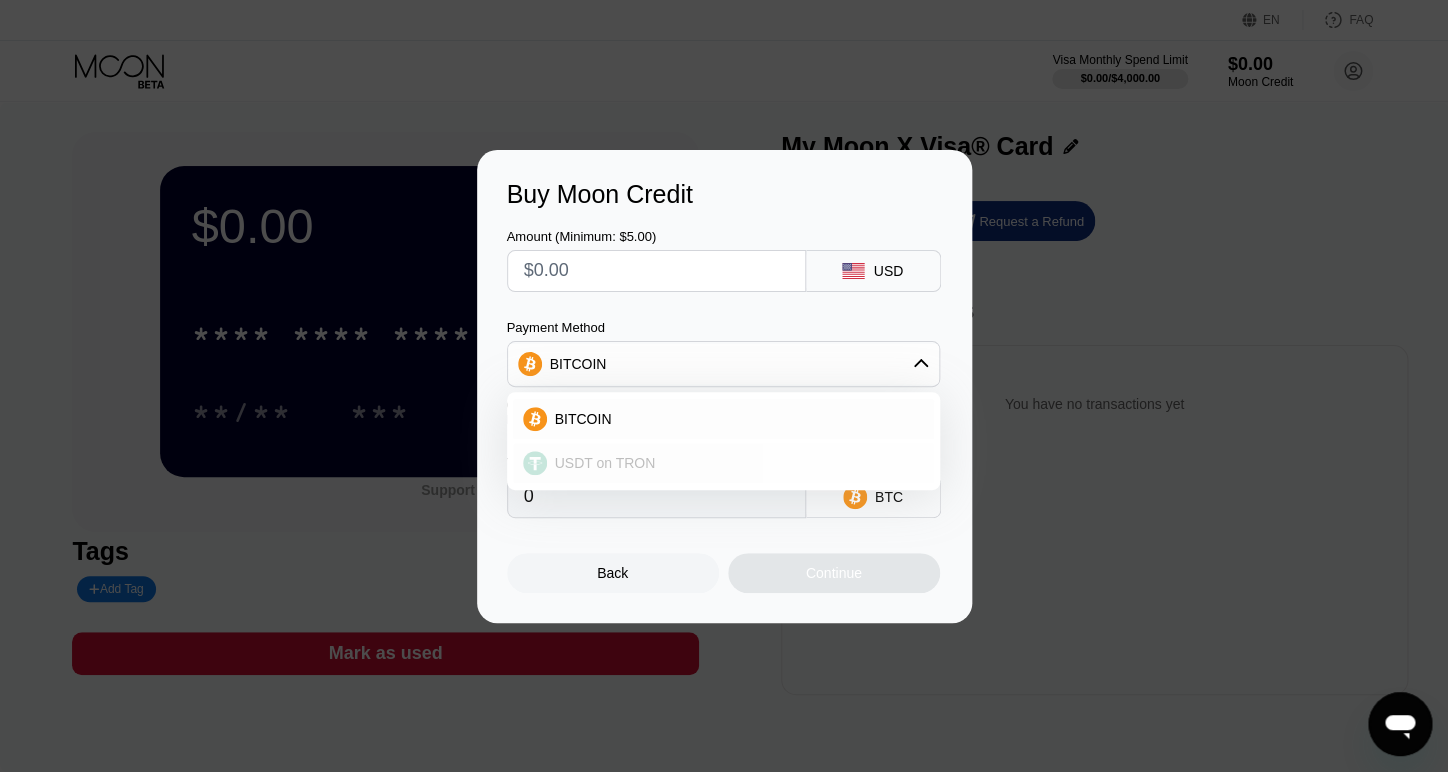 click on "USDT on TRON" at bounding box center [735, 463] 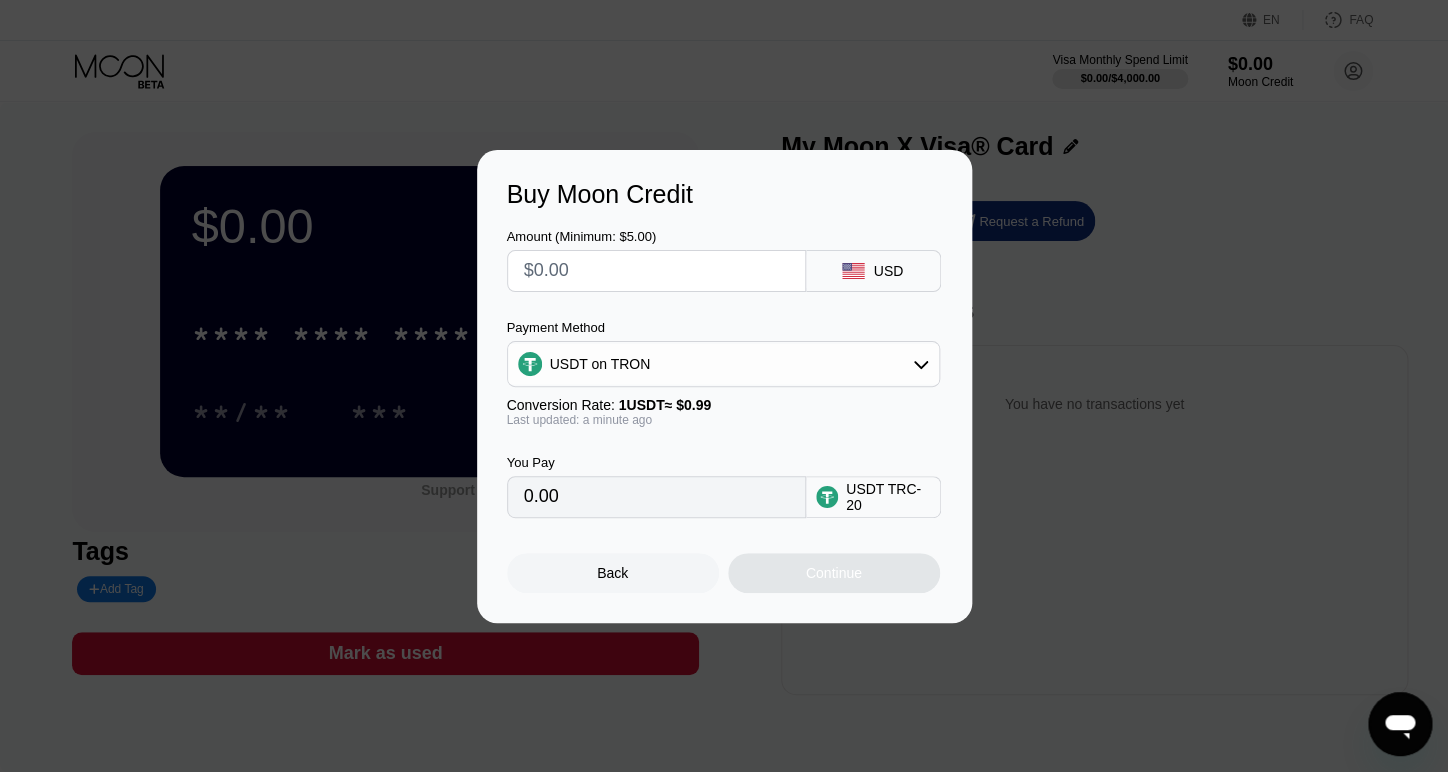 click at bounding box center (656, 271) 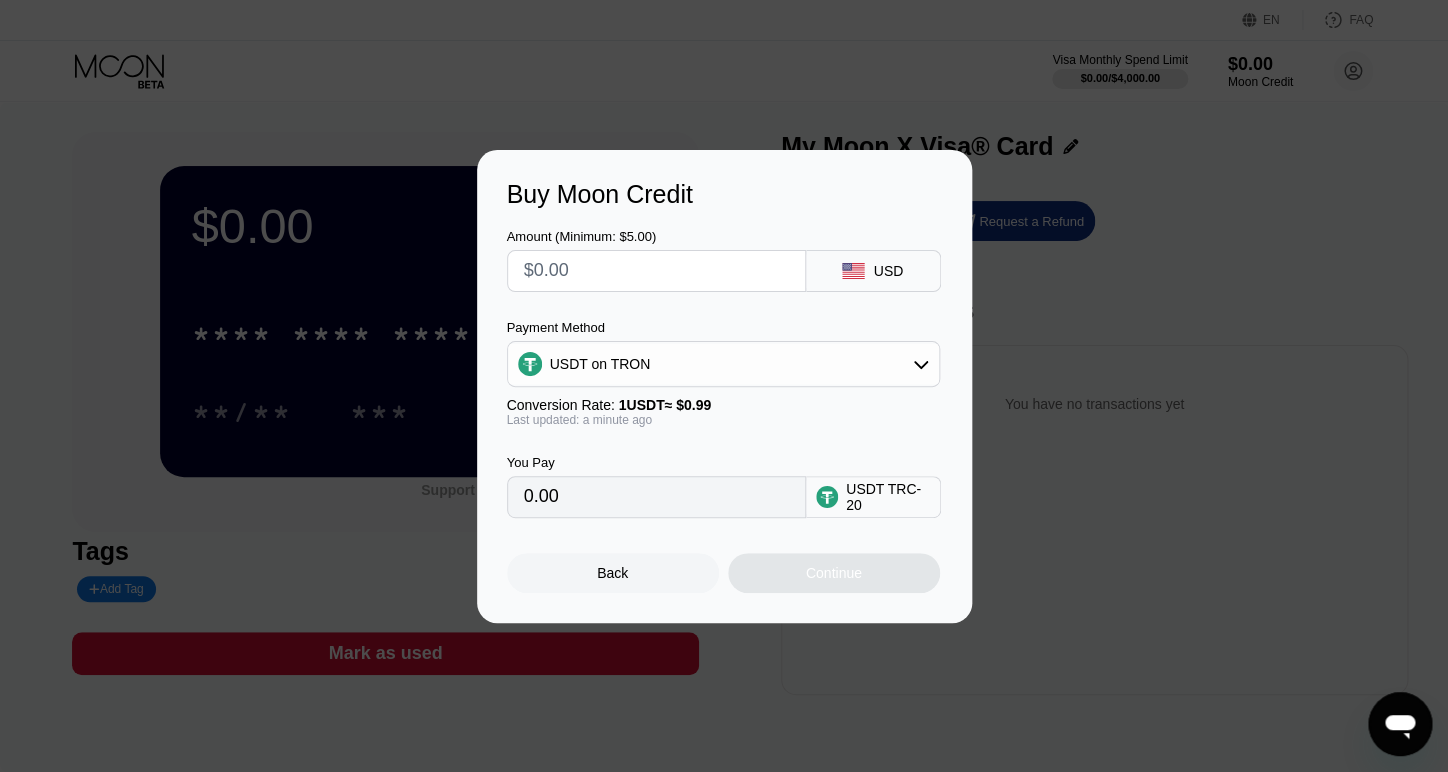 type on "$2" 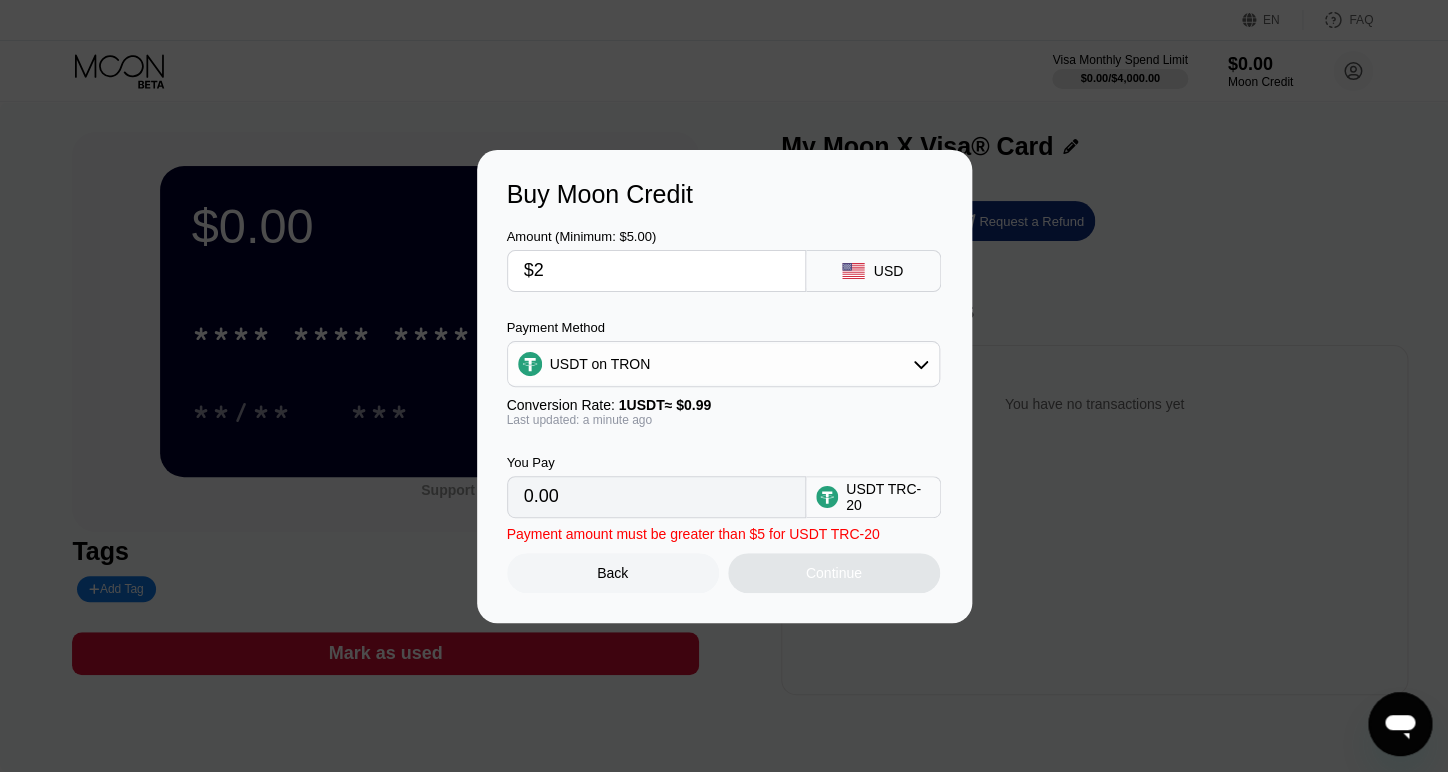 type on "2.02" 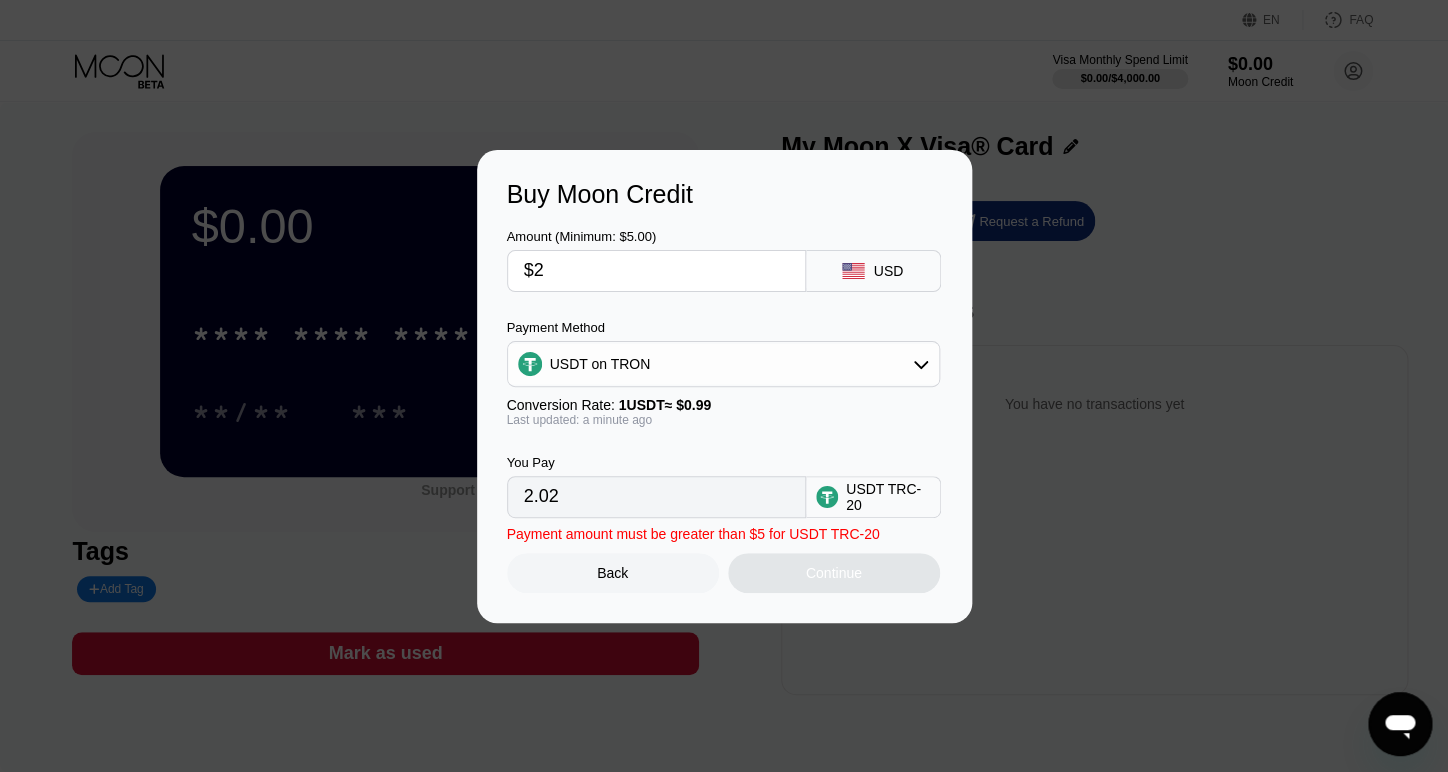 type on "$22" 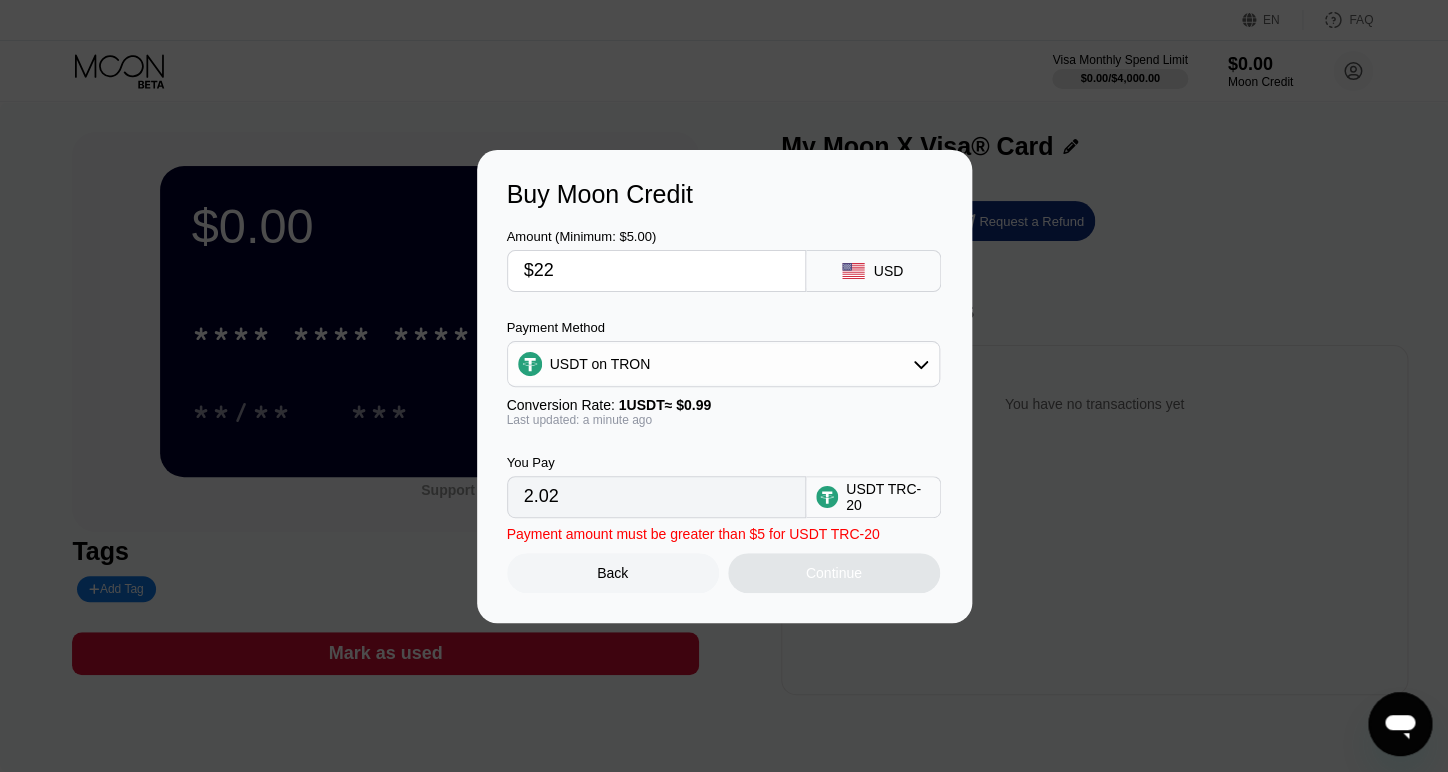 type on "22.22" 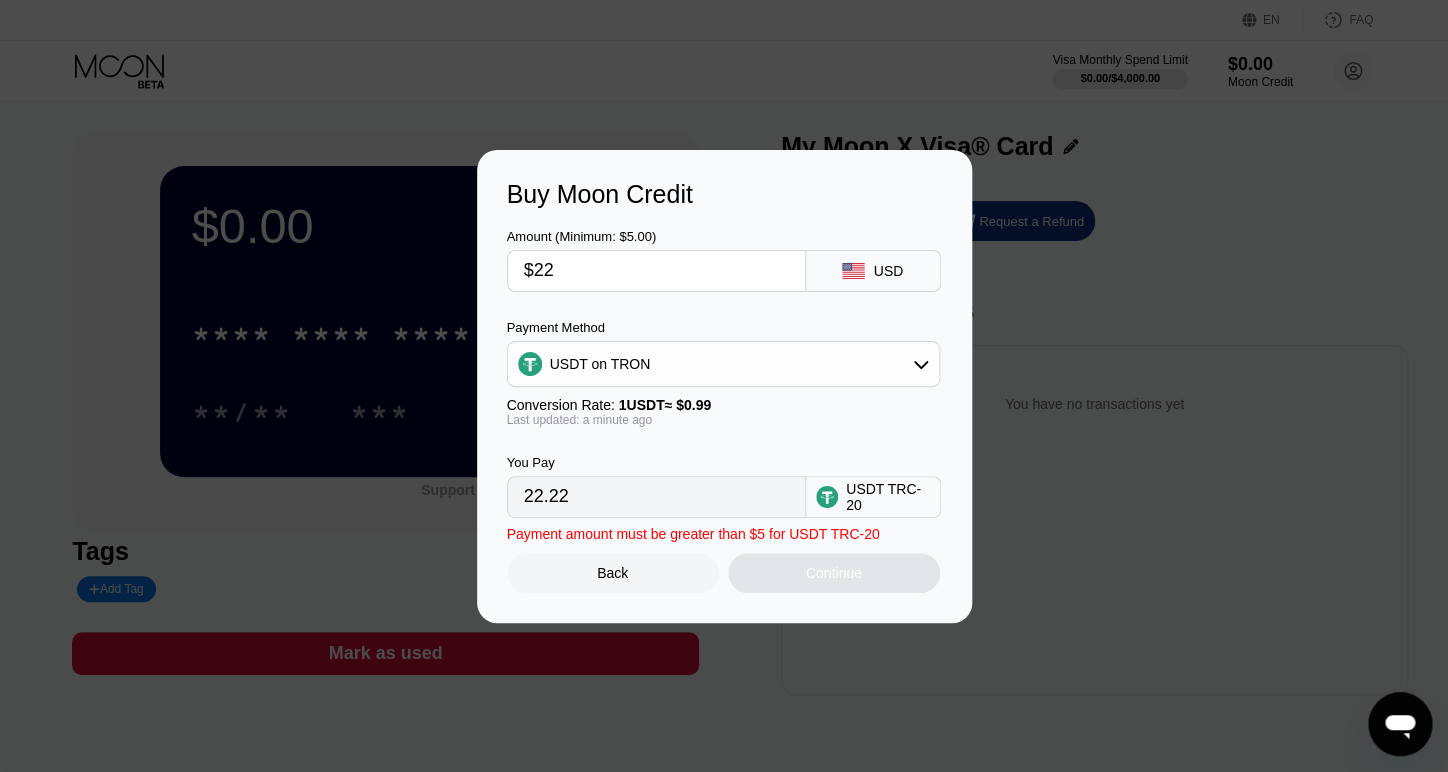type on "$220" 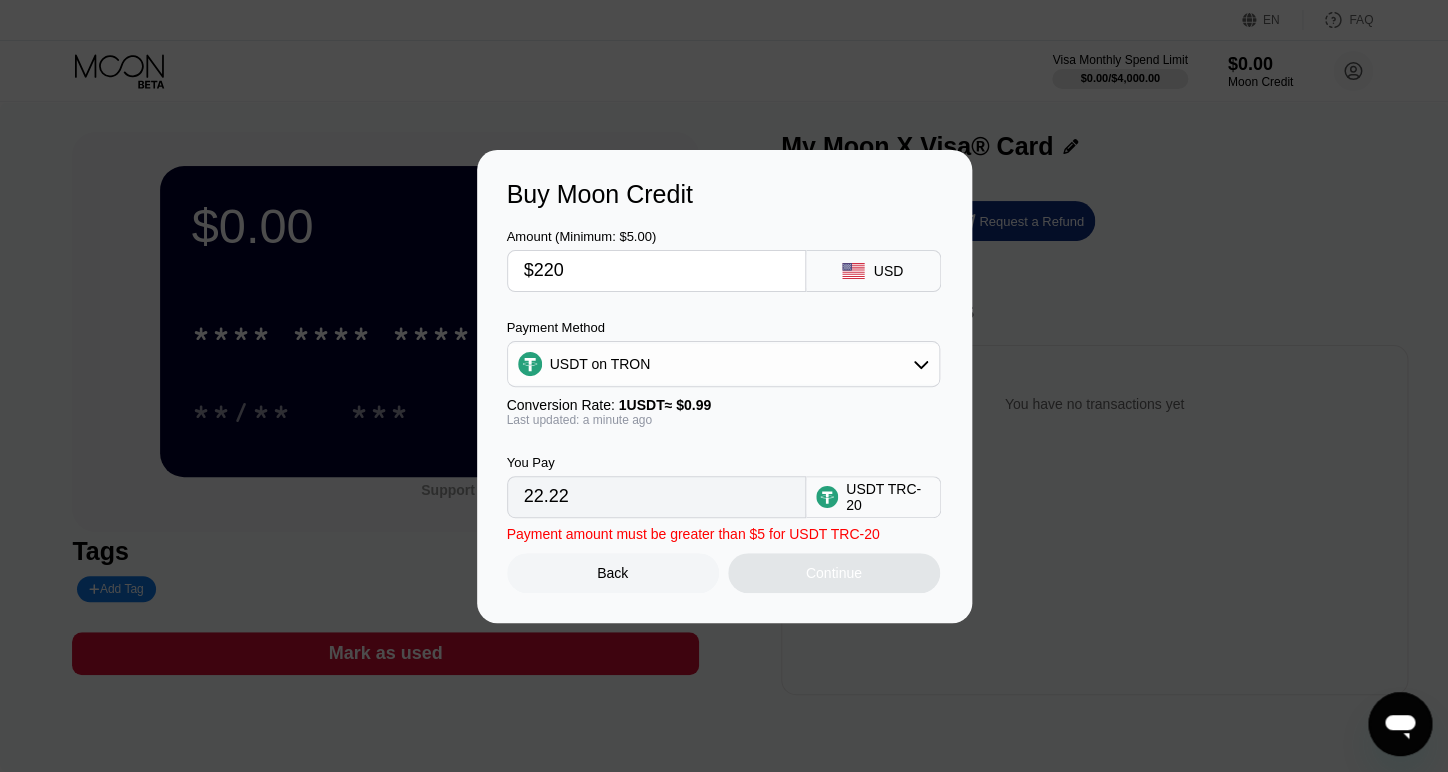 type on "222.22" 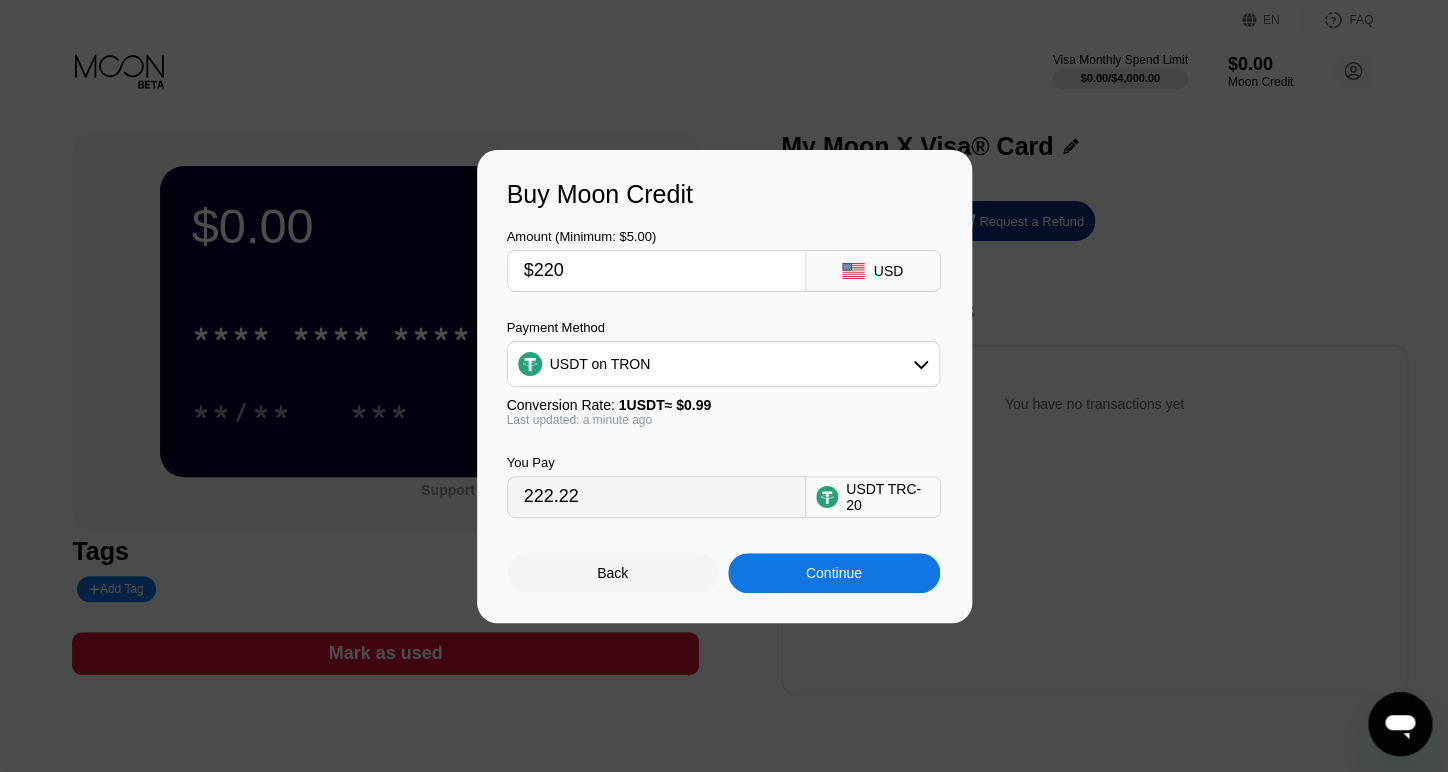 click on "$220" at bounding box center [656, 271] 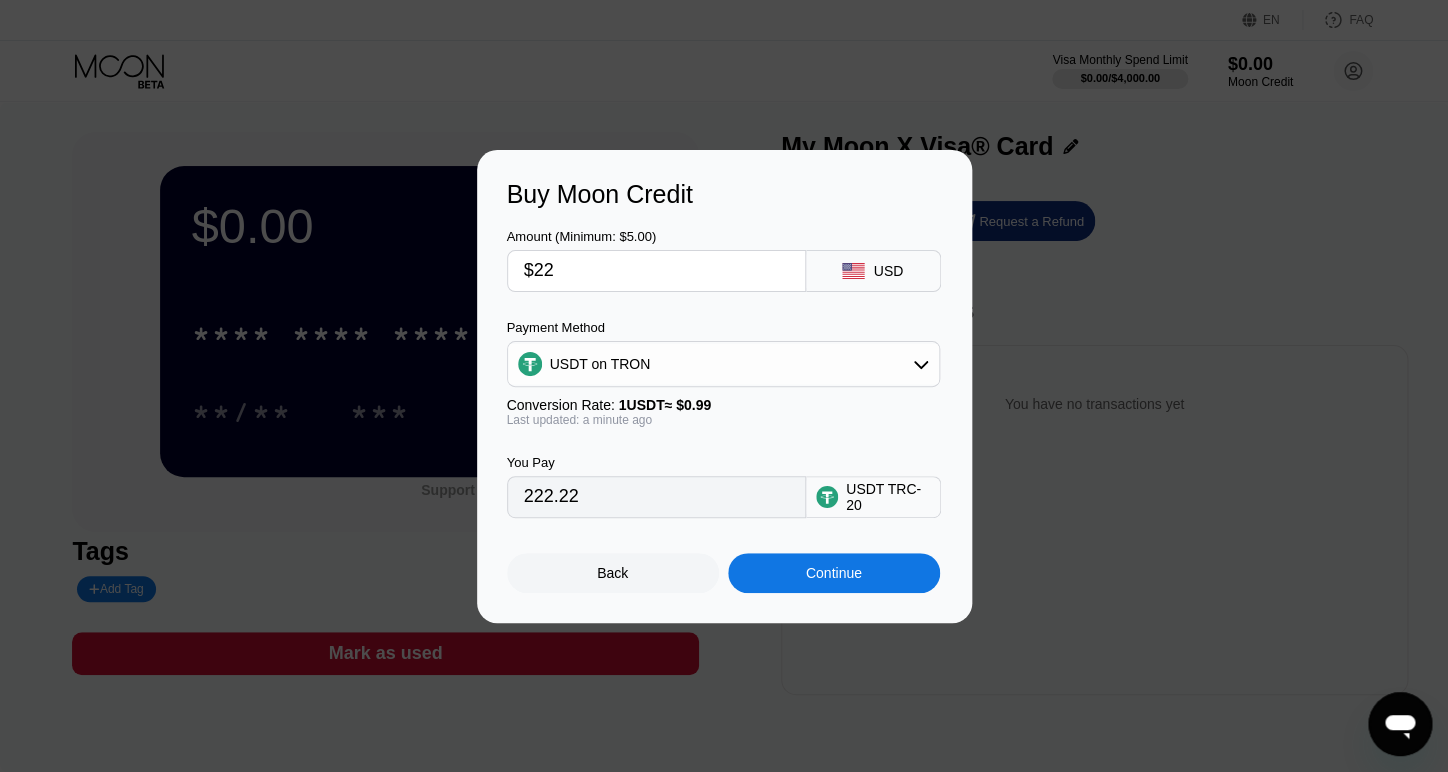 type on "$2" 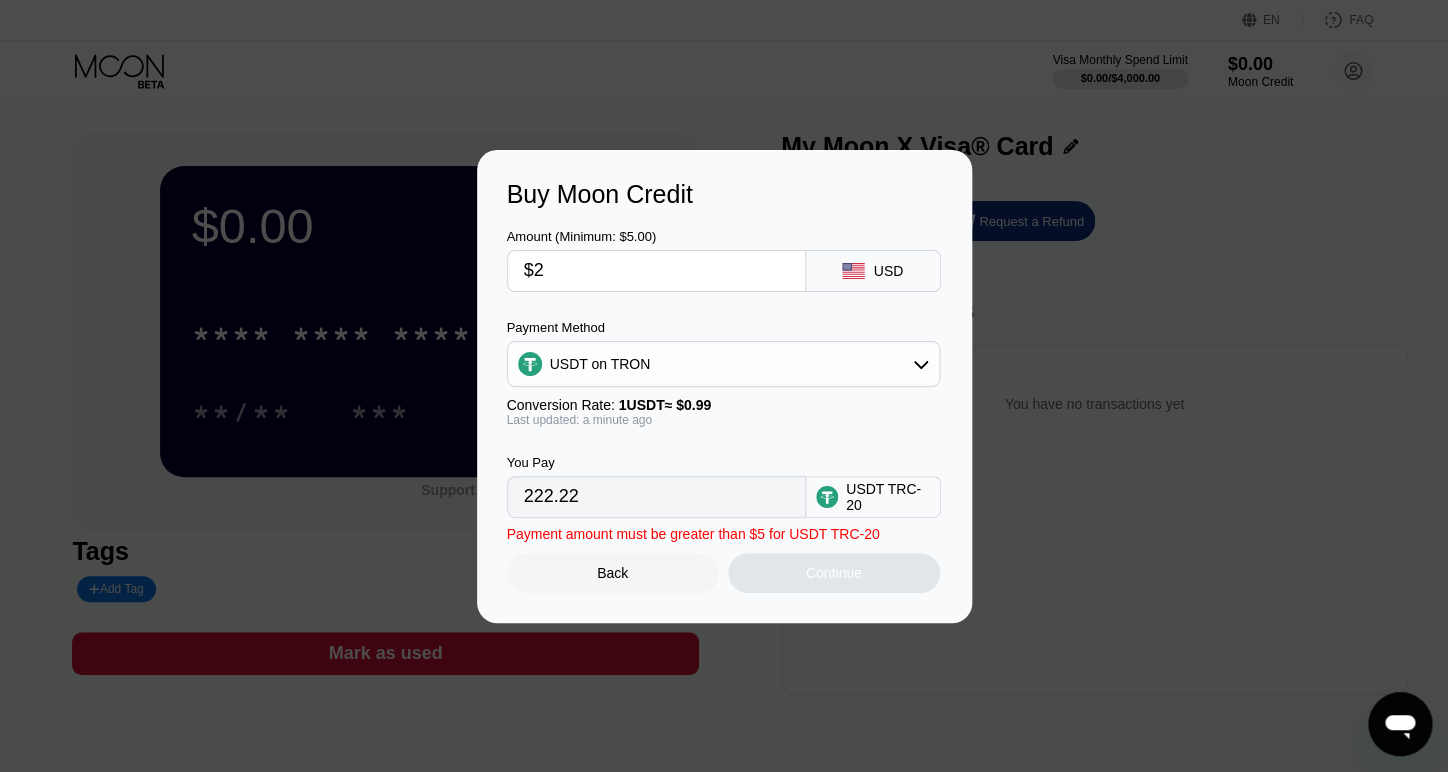 type on "2.02" 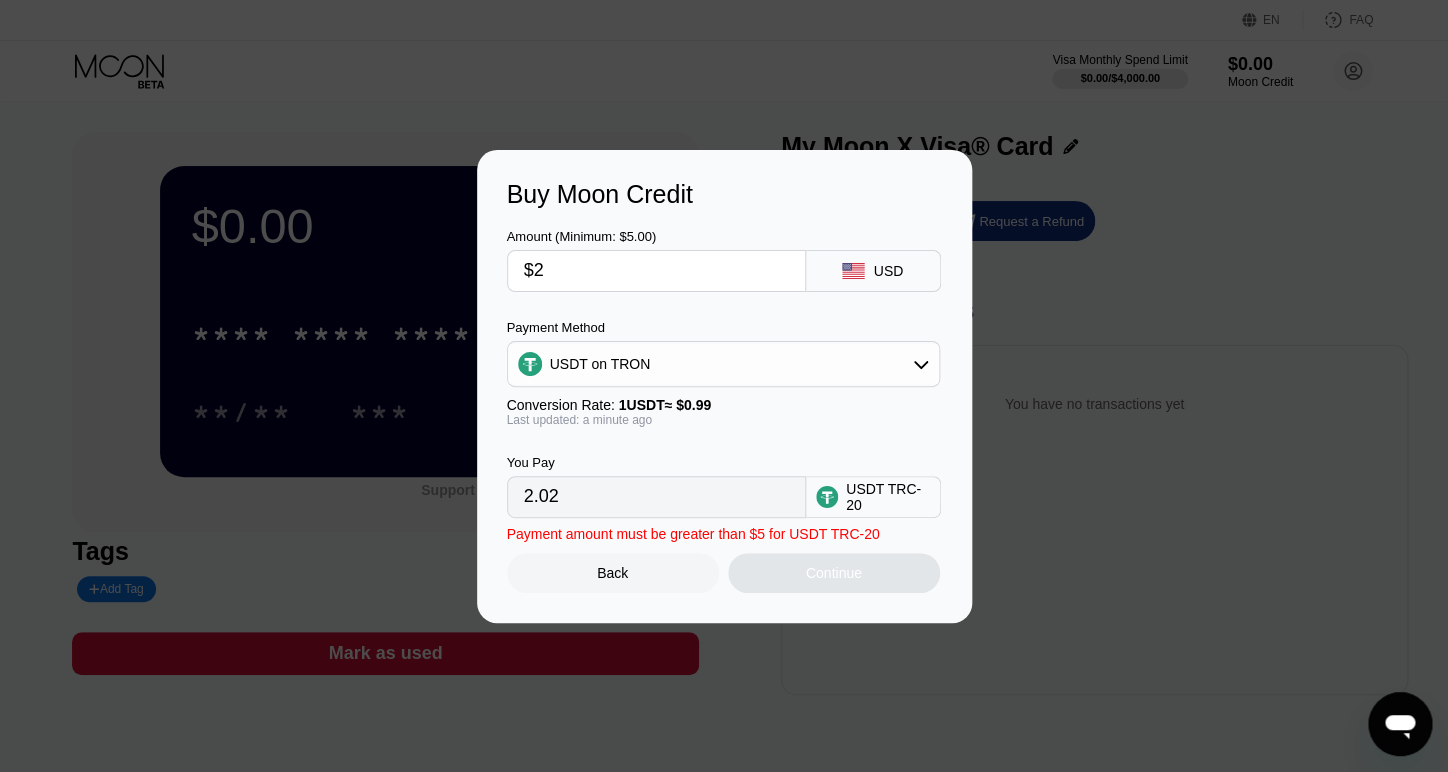 type on "$21" 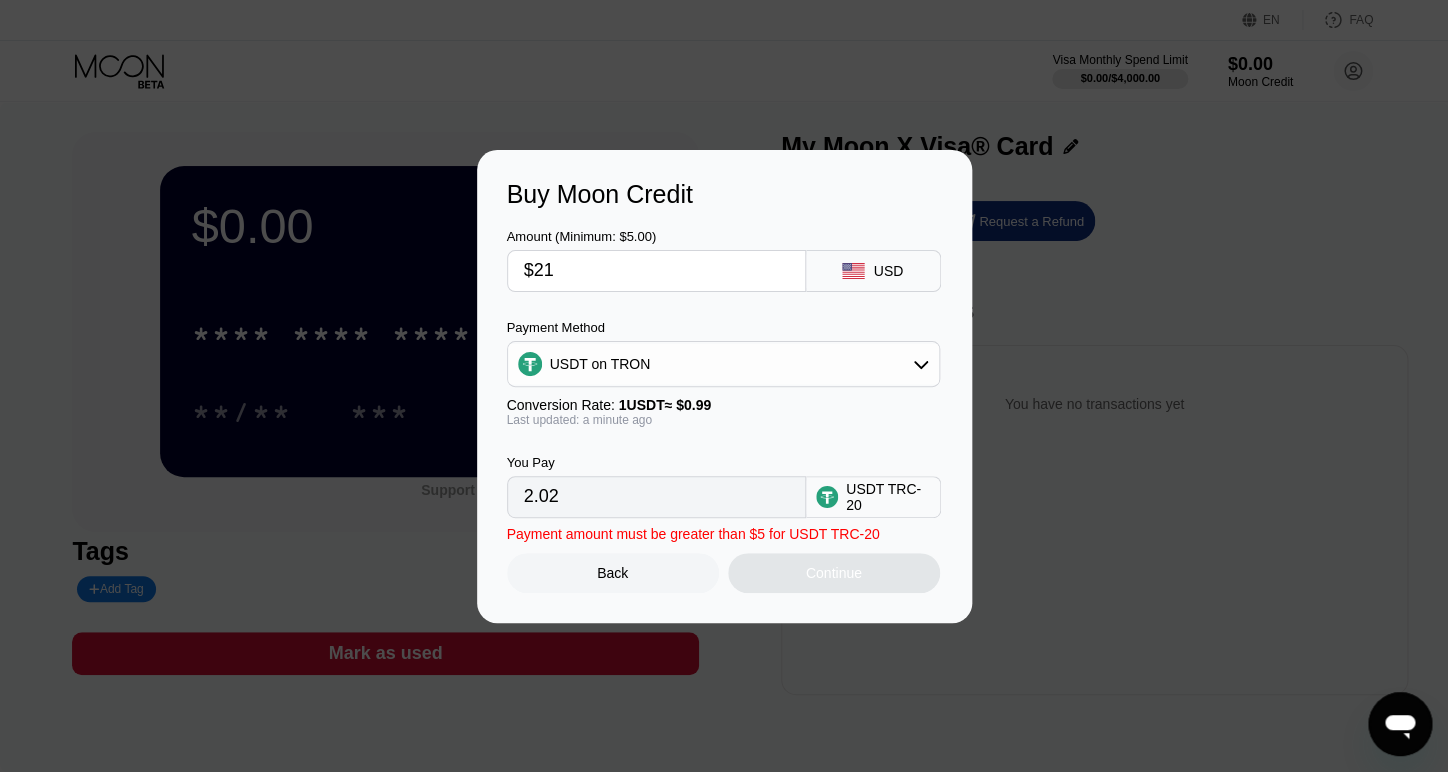 type on "21.21" 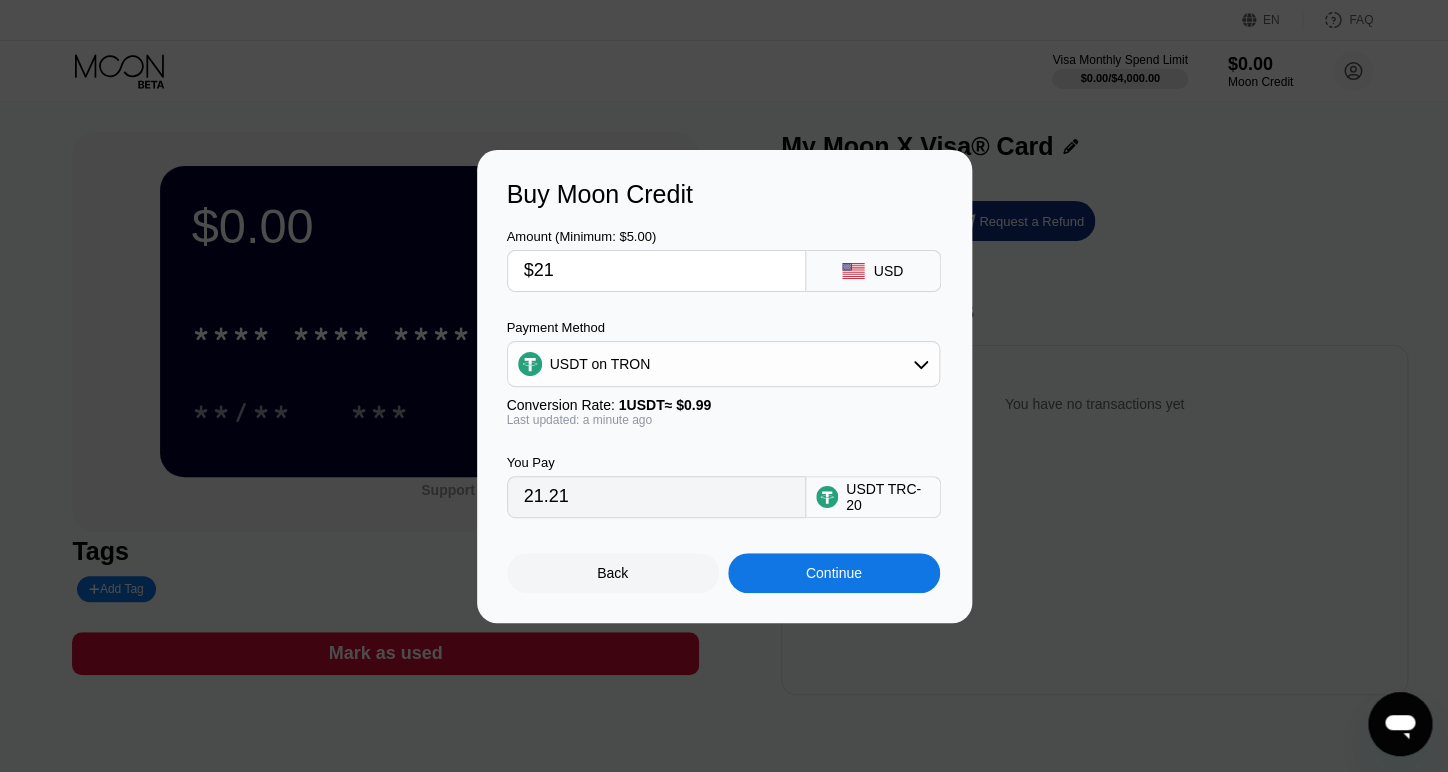 type on "$215" 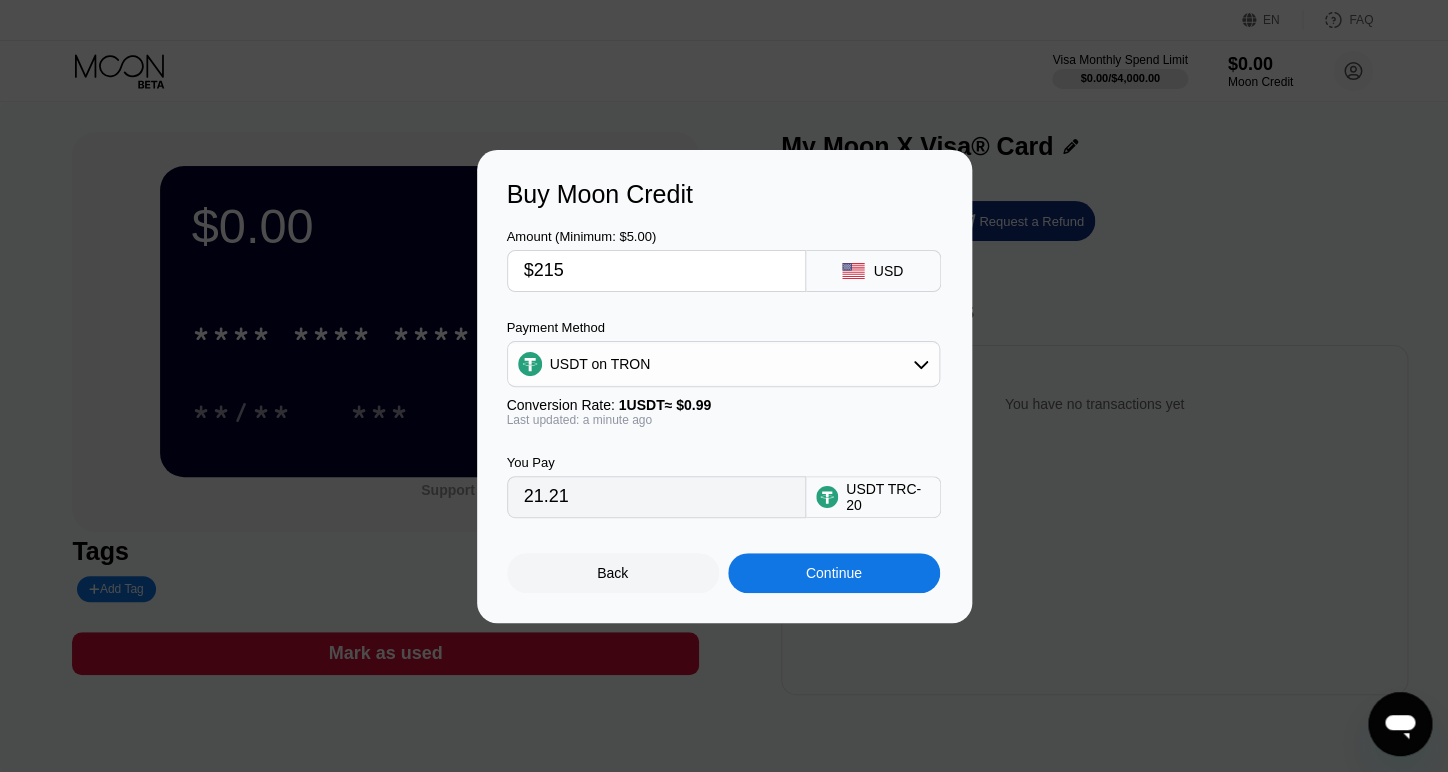 type on "217.17" 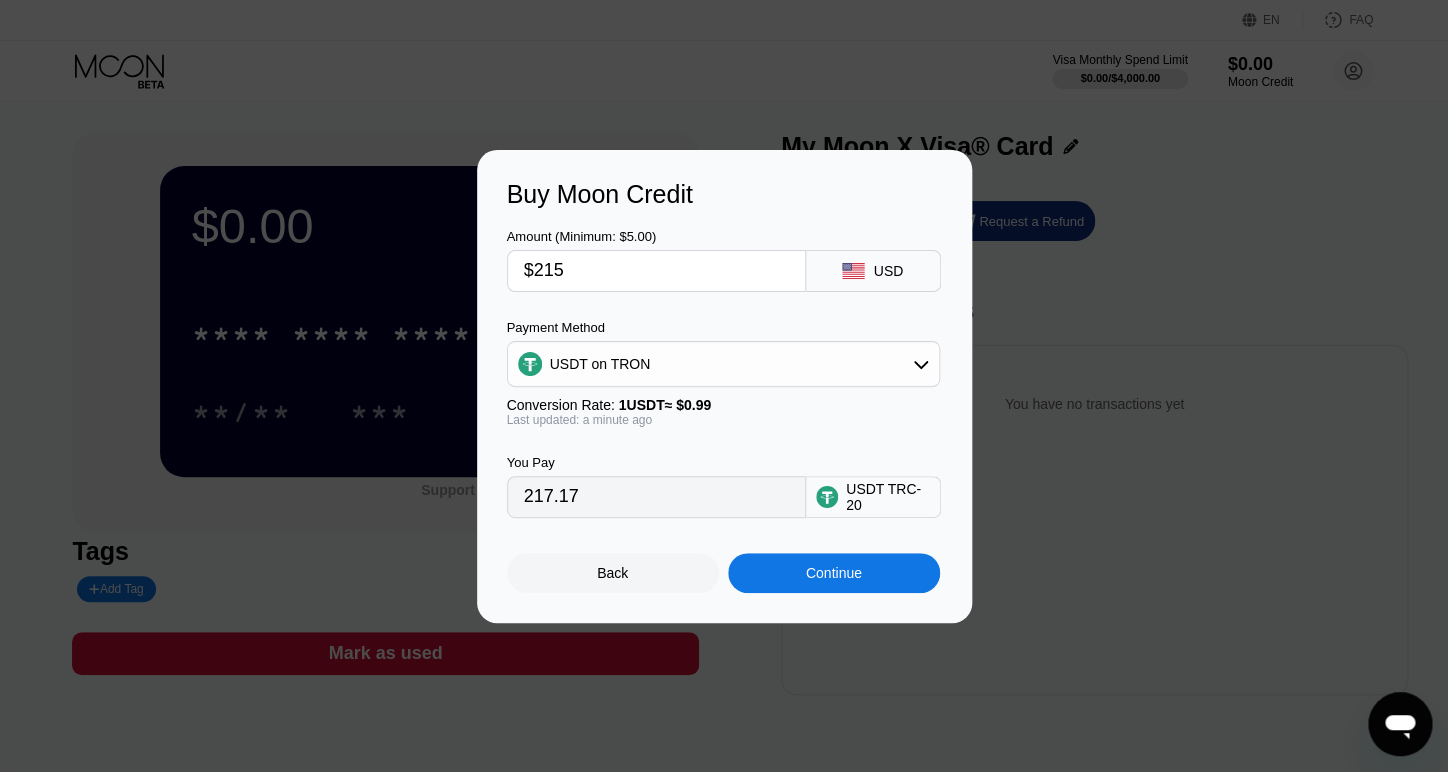 type on "$21" 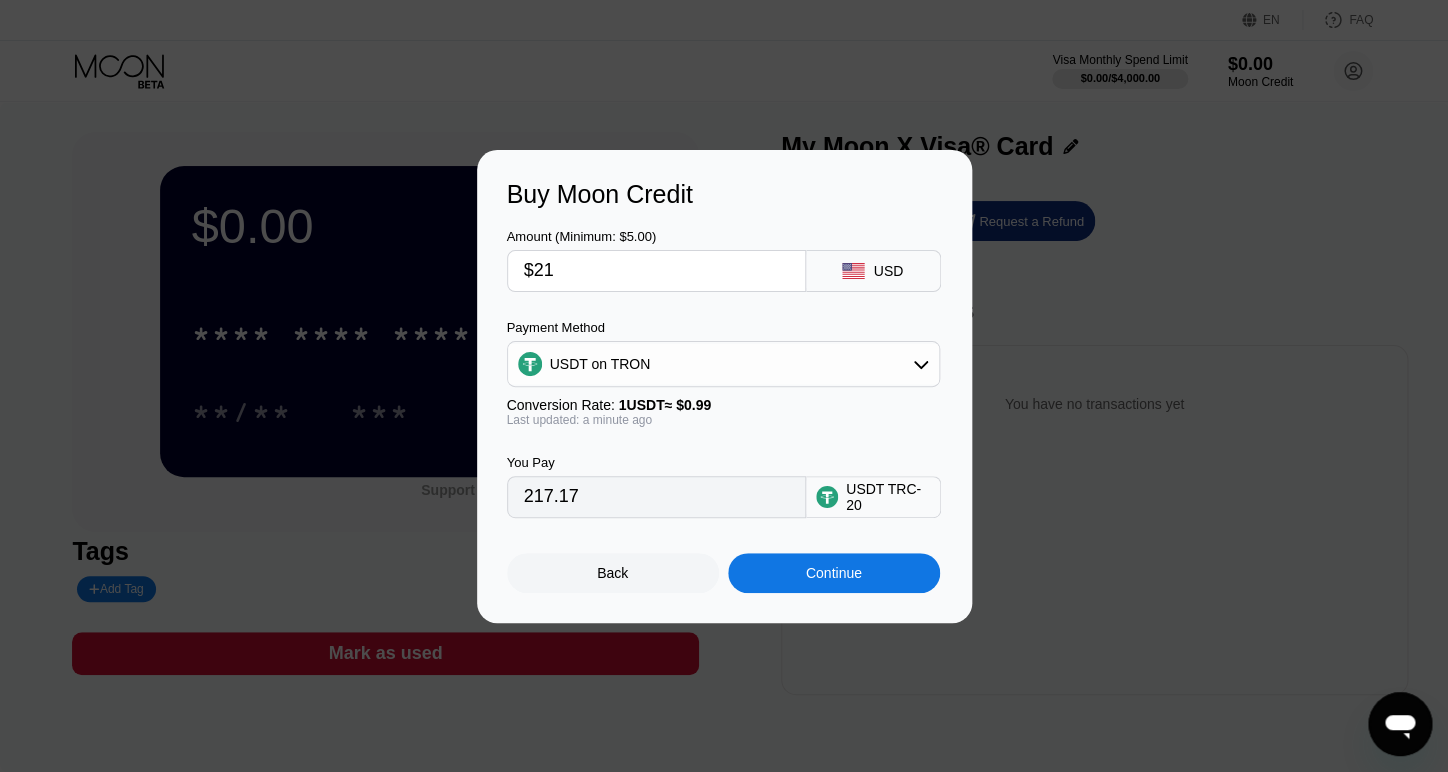 type on "21.21" 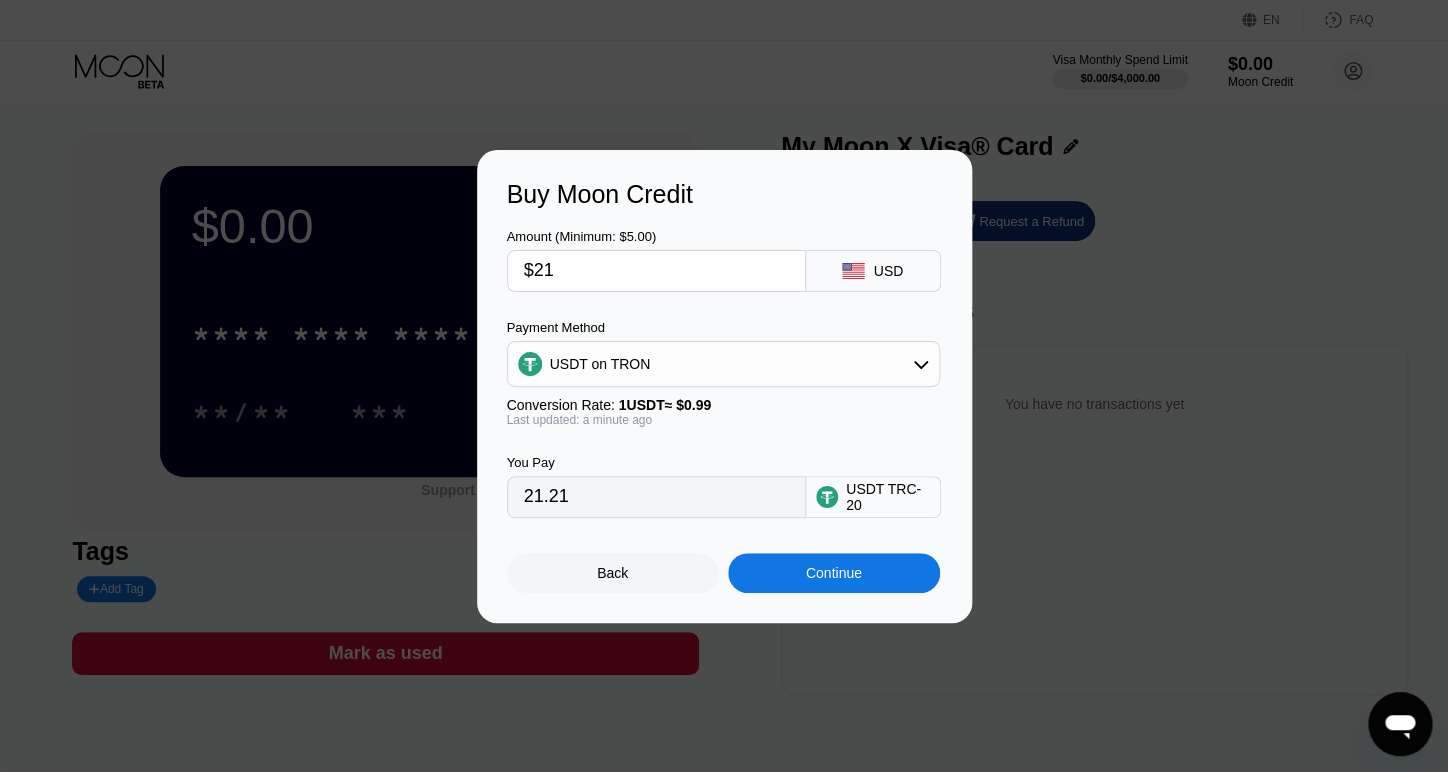 type on "$218" 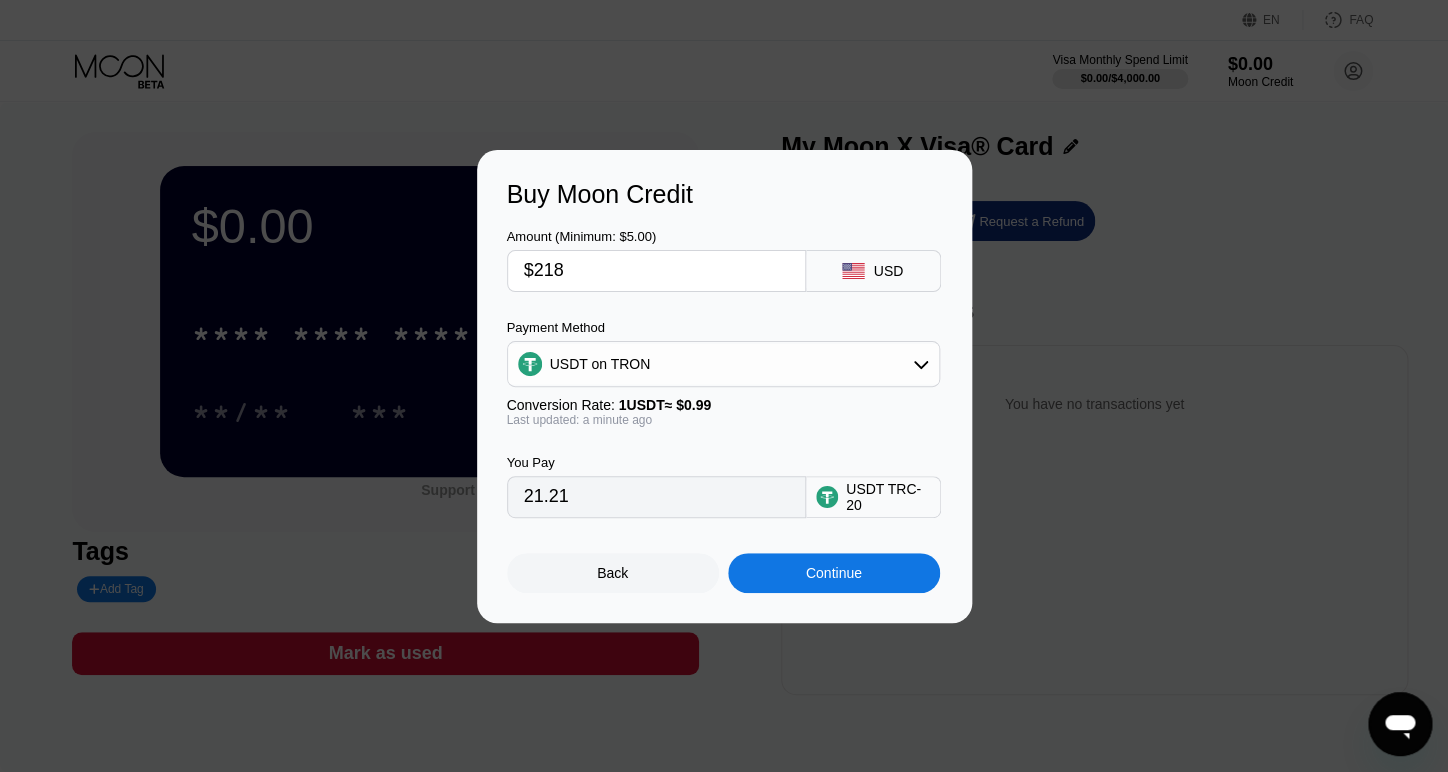 type on "220.20" 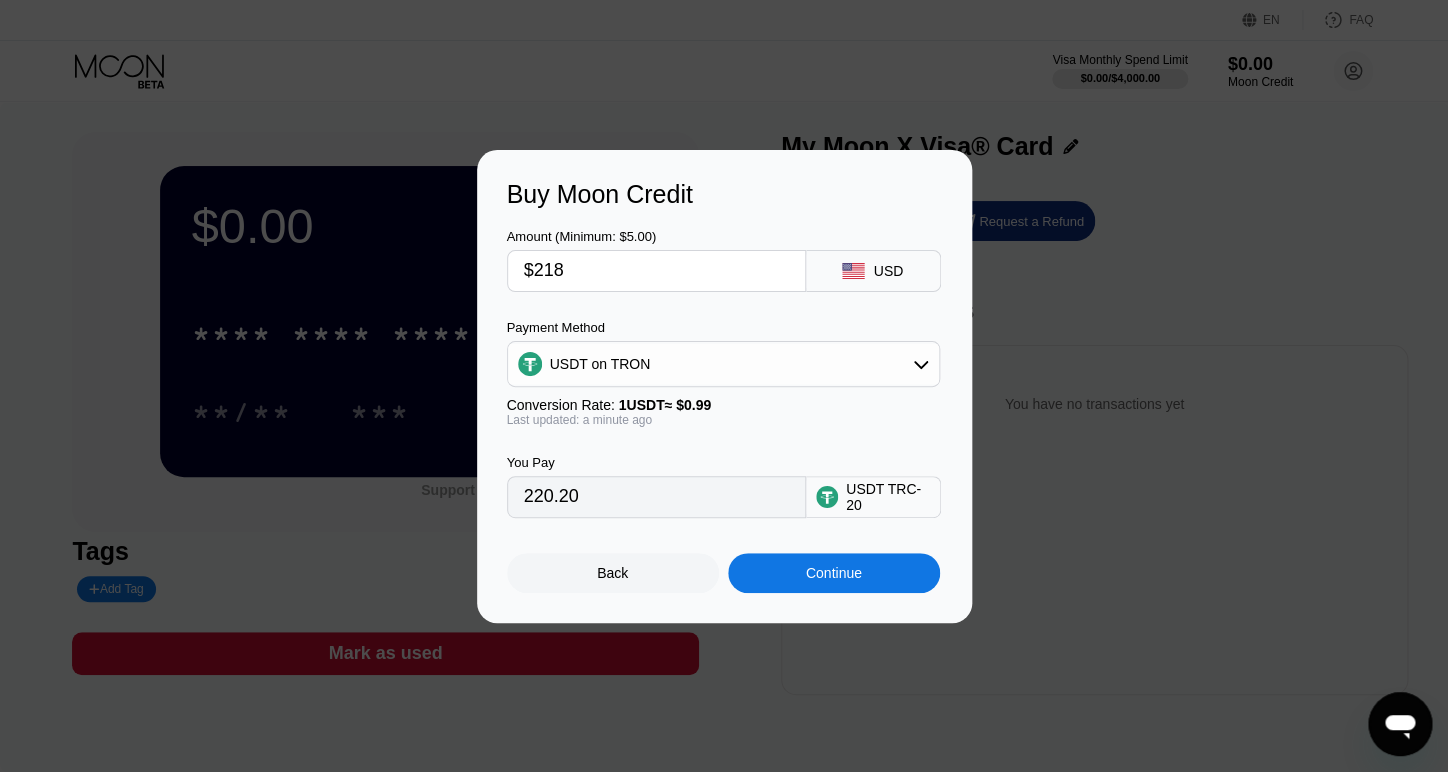 type on "$218" 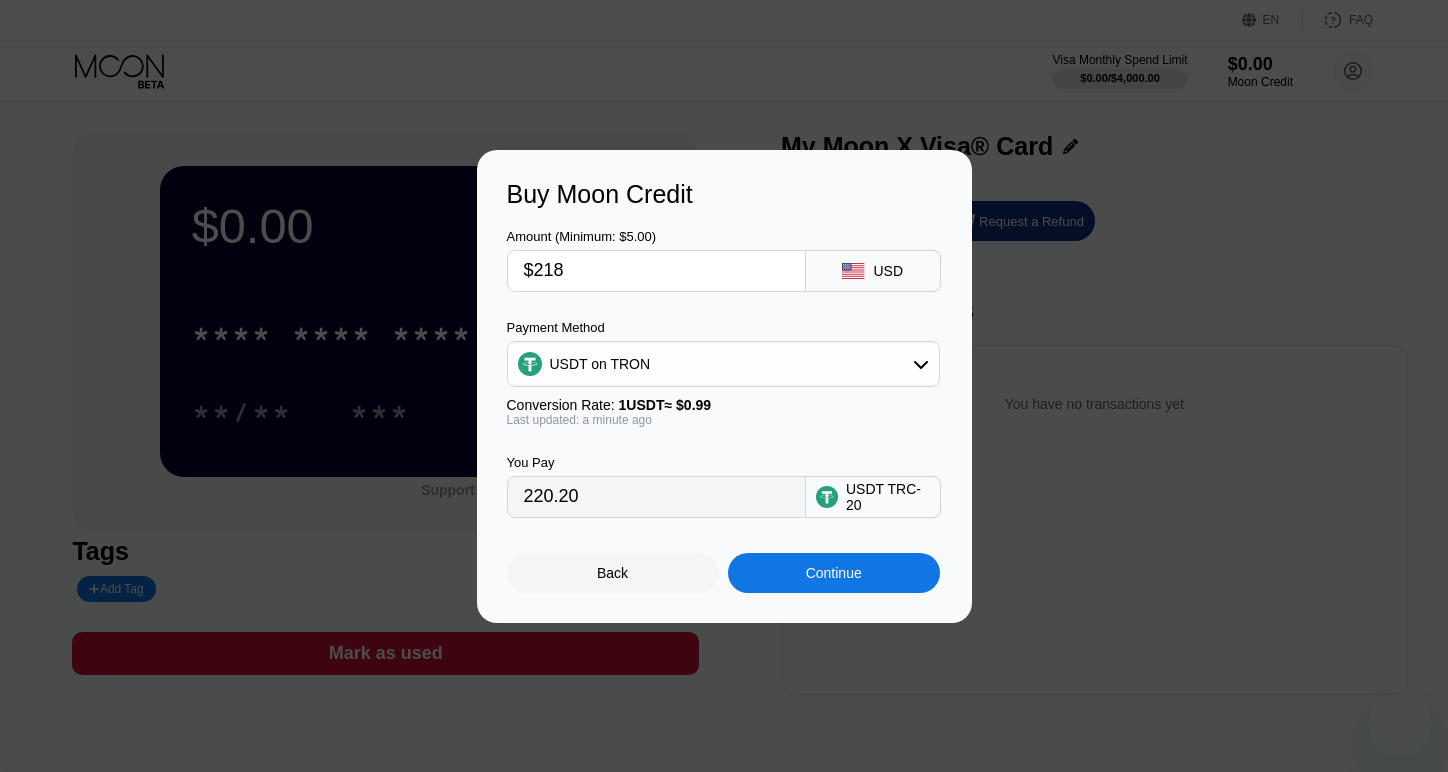 scroll, scrollTop: 0, scrollLeft: 0, axis: both 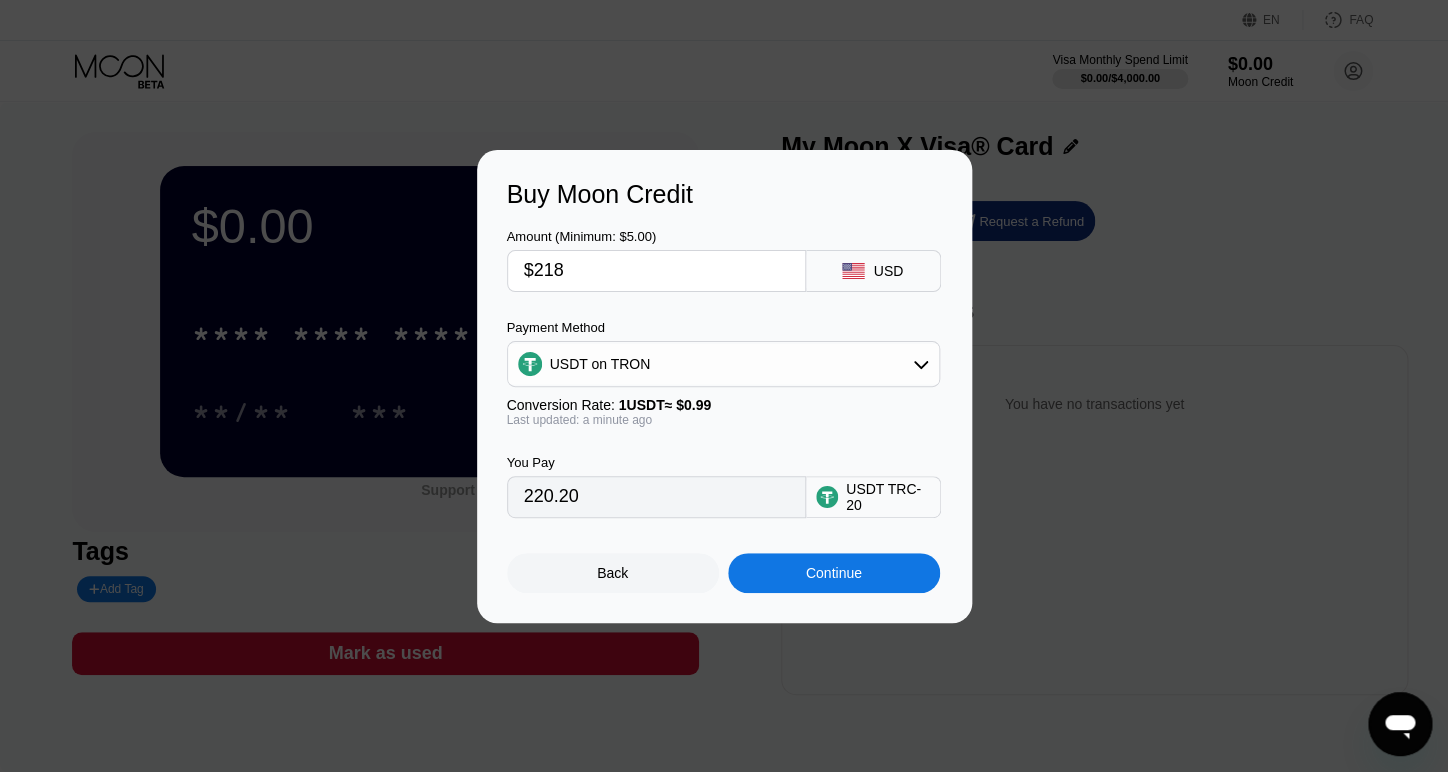click on "Continue" at bounding box center [834, 573] 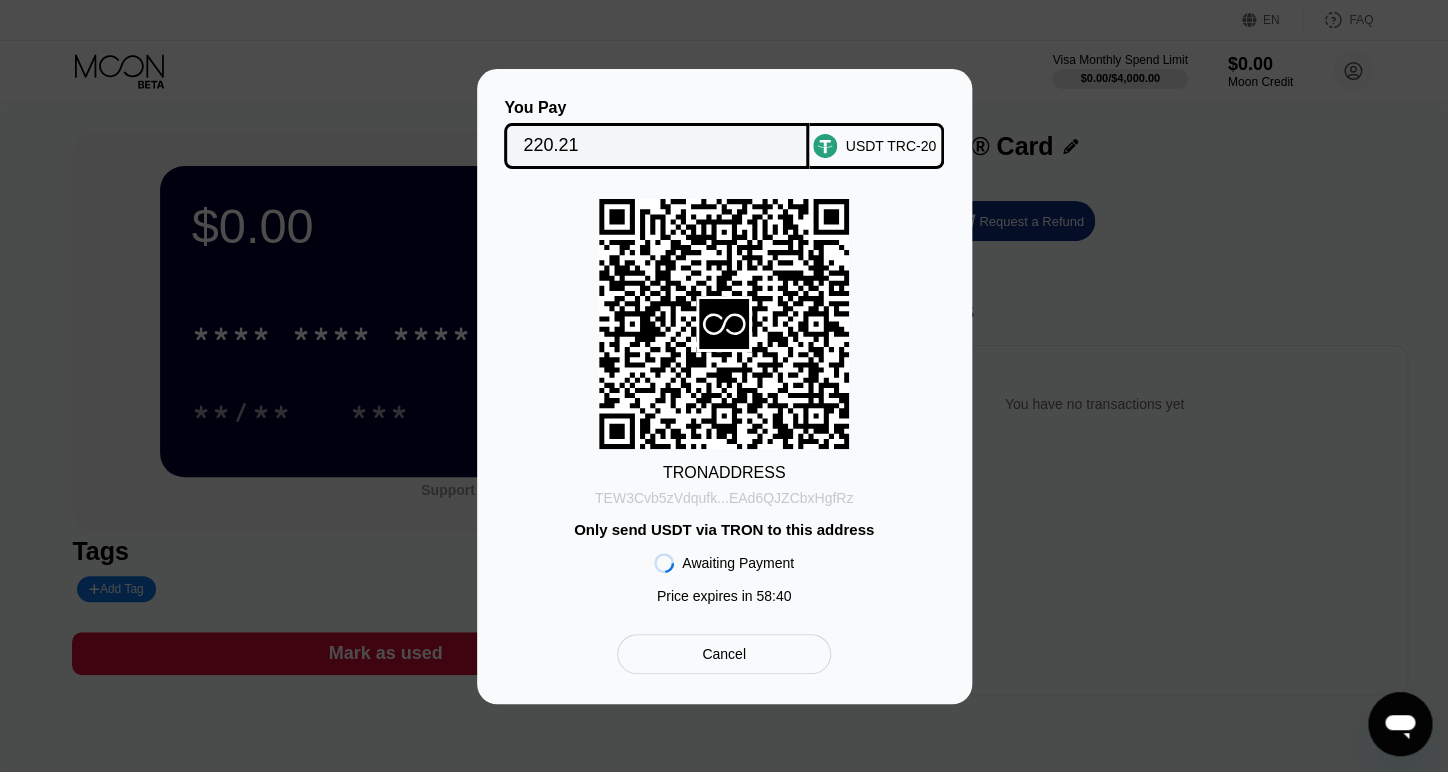 click on "TEW3Cvb5zVdqufk...EAd6QJZCbxHgfRz" at bounding box center (724, 498) 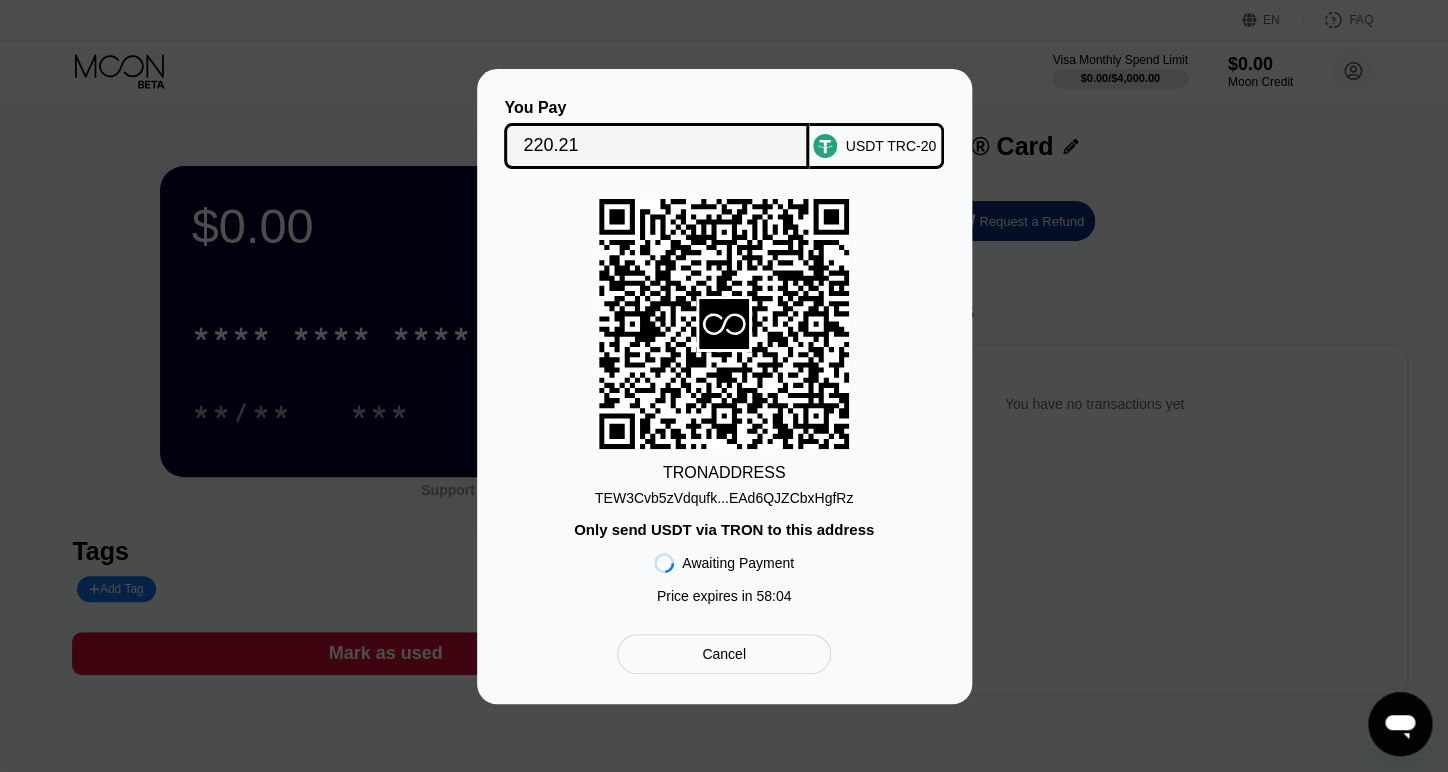 click on "Cancel" at bounding box center (724, 654) 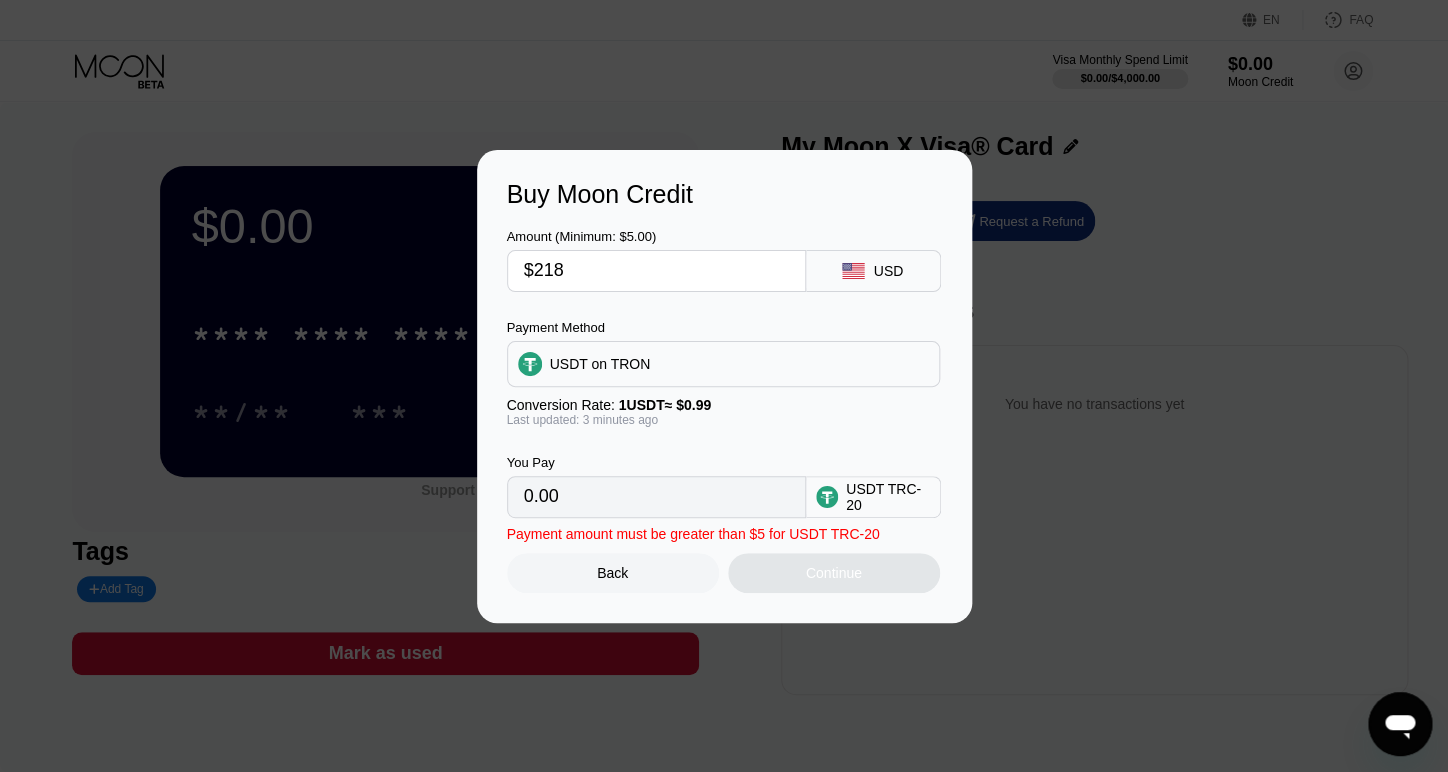 type on "220.20" 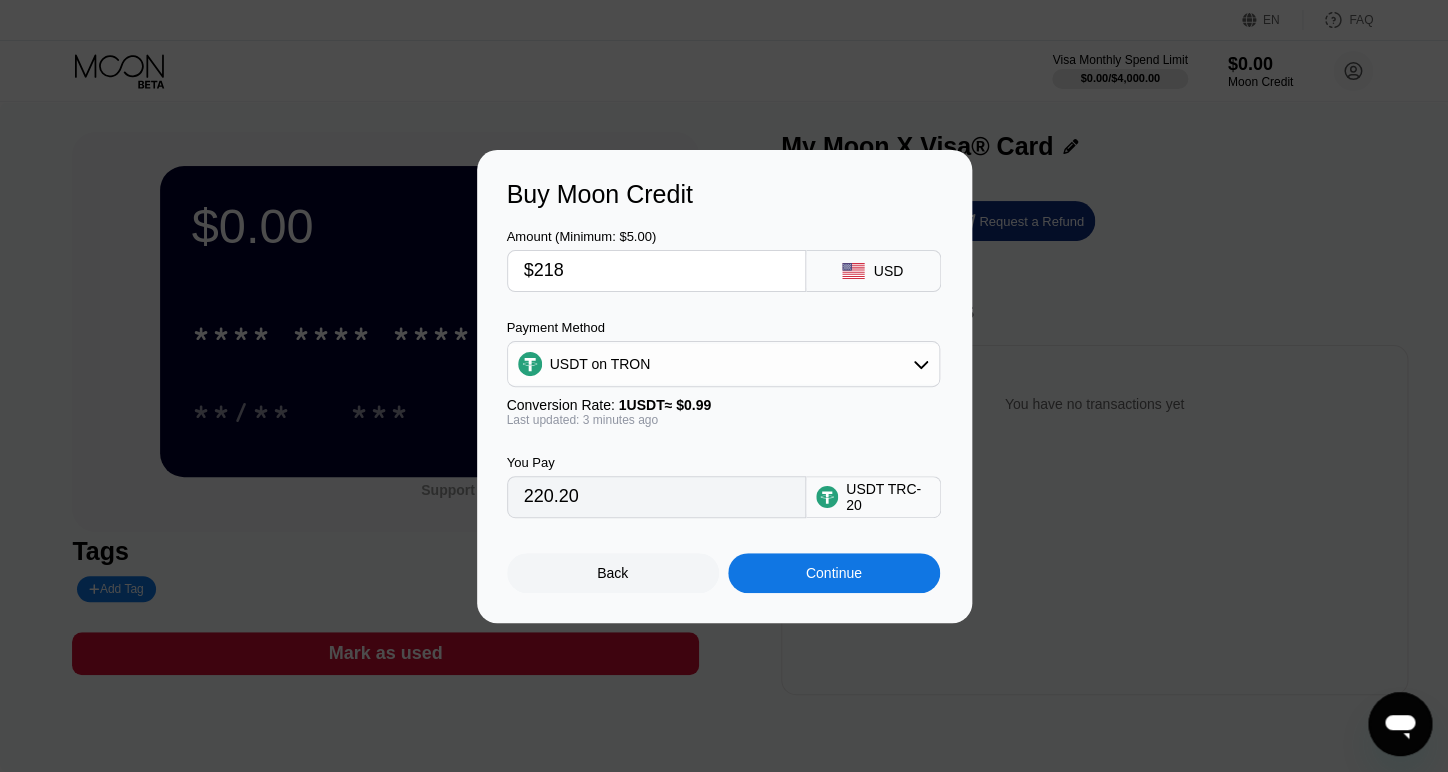 click on "Buy Moon Credit Amount (Minimum: $5.00) $218 USD Payment Method USDT on TRON Conversion Rate:   1  USDT  ≈   $0.99 Last updated:   3 minutes ago You Pay 220.20 USDT TRC-20 Back Continue" at bounding box center [724, 386] 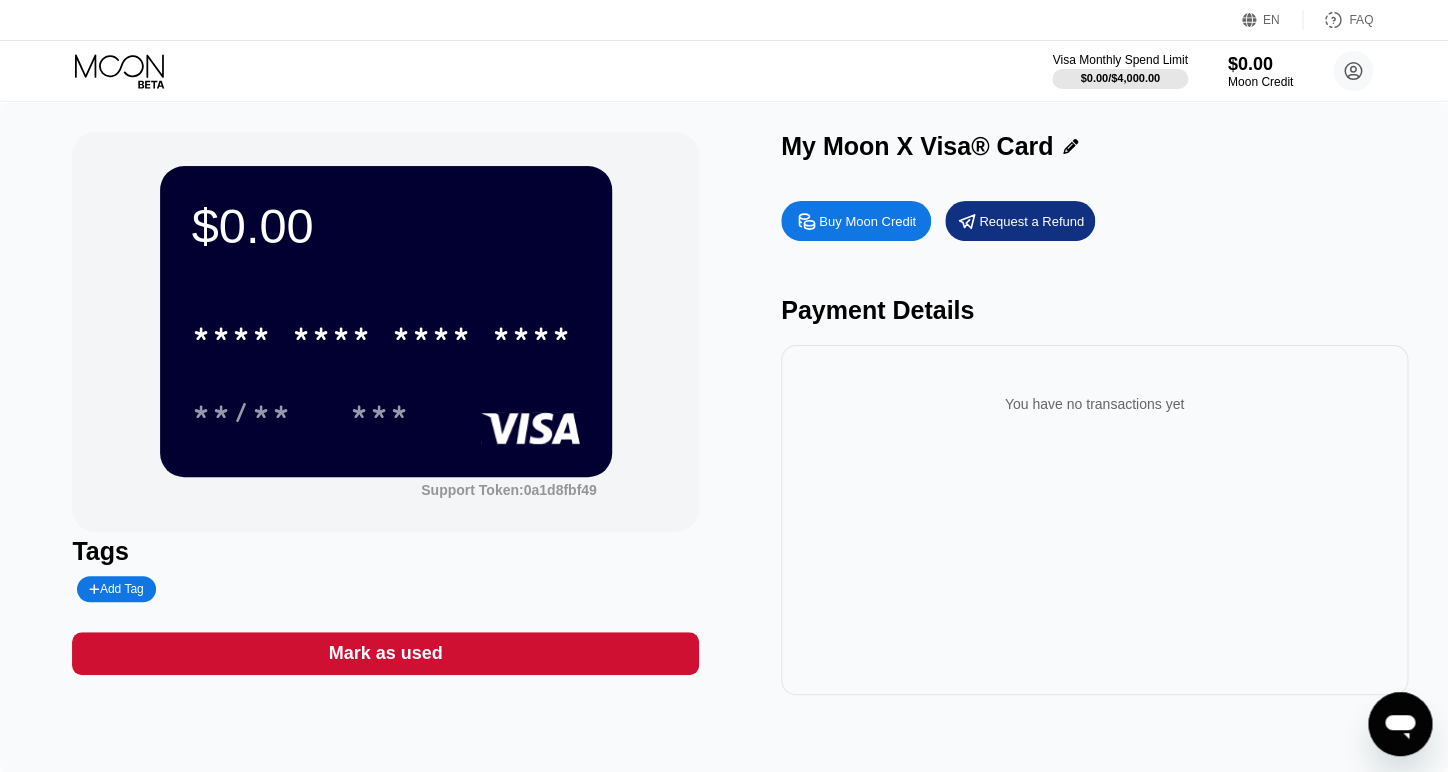 click on "Buy Moon Credit Request a Refund Payment Details You have no transactions yet" at bounding box center [1094, 443] 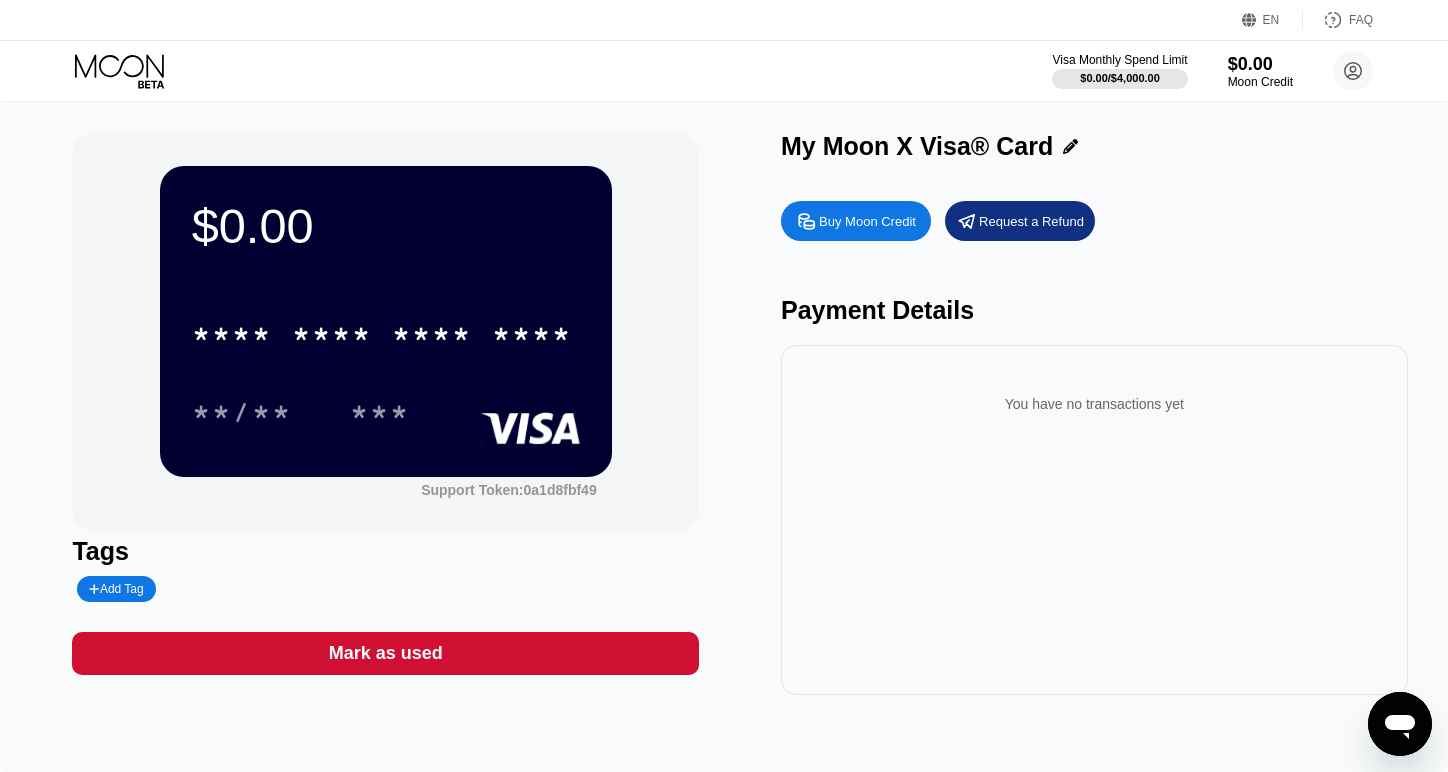 scroll, scrollTop: 0, scrollLeft: 0, axis: both 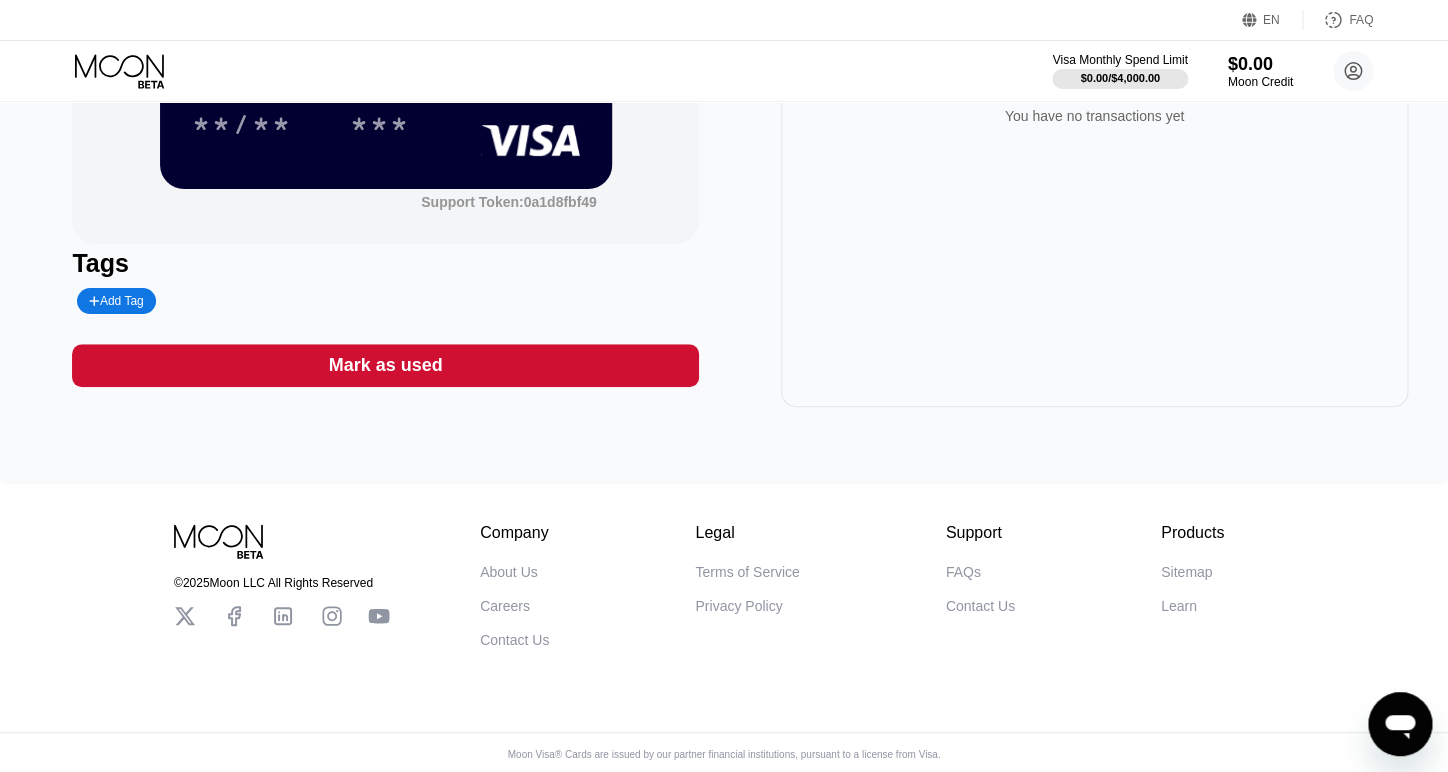 click on "FAQs" at bounding box center (963, 572) 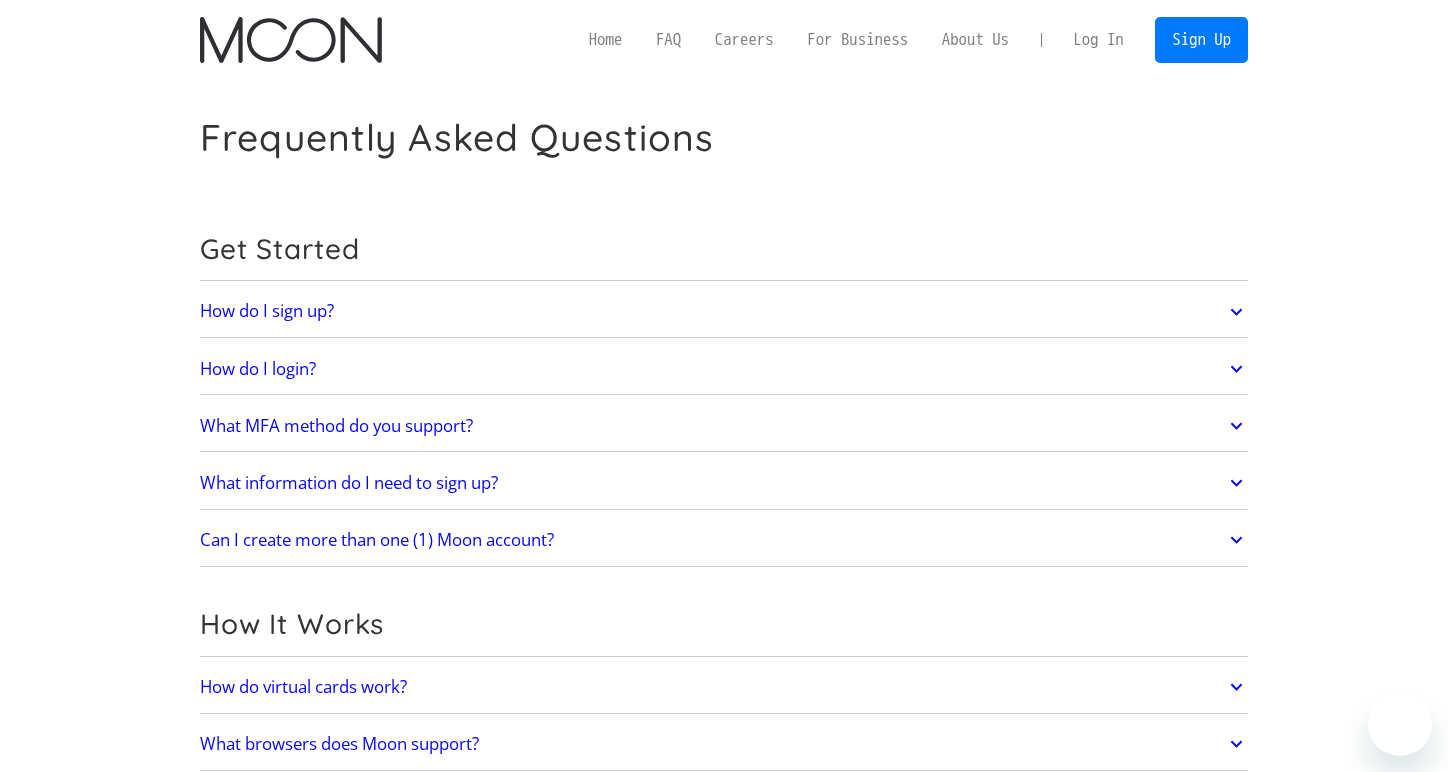 scroll, scrollTop: 0, scrollLeft: 0, axis: both 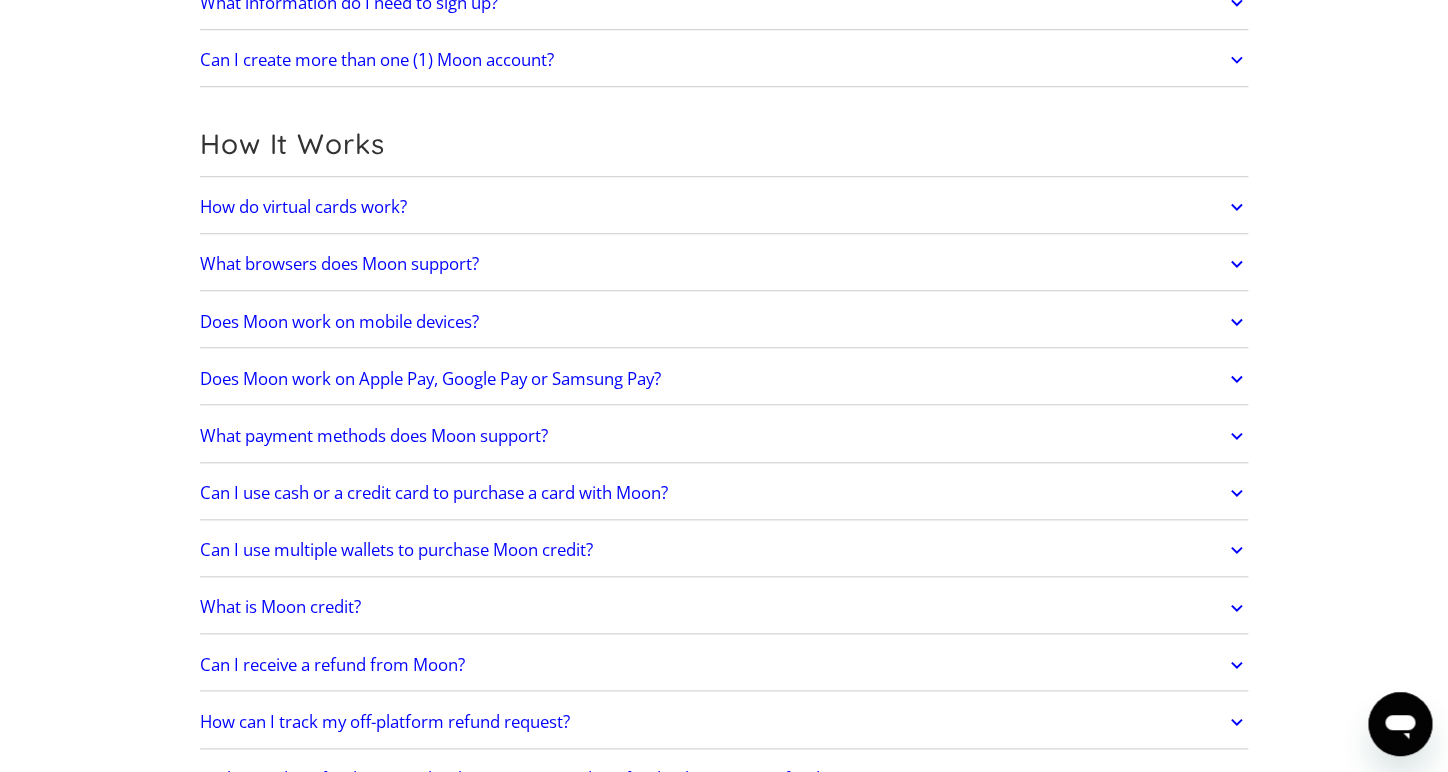 click on "Does Moon work on Apple Pay, Google Pay or Samsung Pay?" at bounding box center [430, 379] 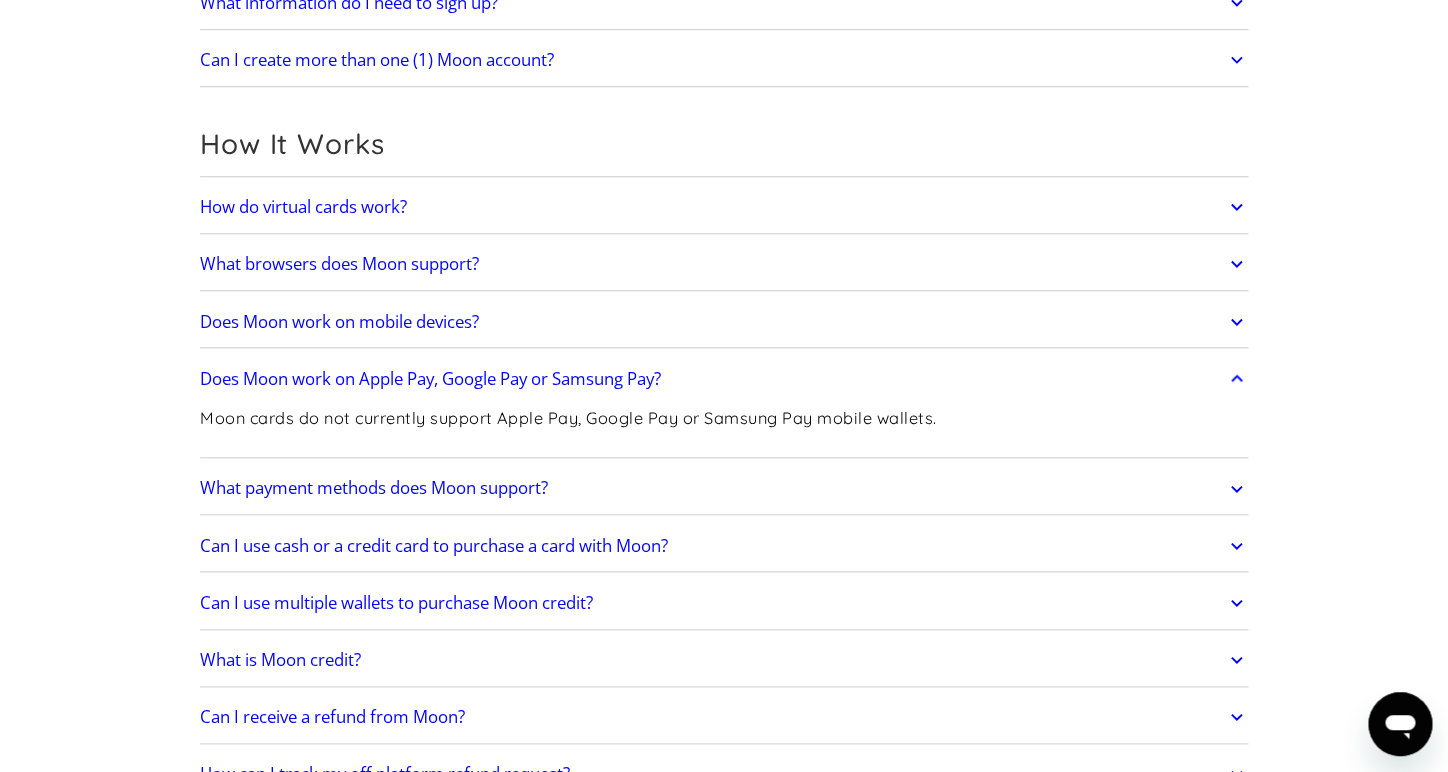 drag, startPoint x: 1082, startPoint y: 406, endPoint x: 1069, endPoint y: 403, distance: 13.341664 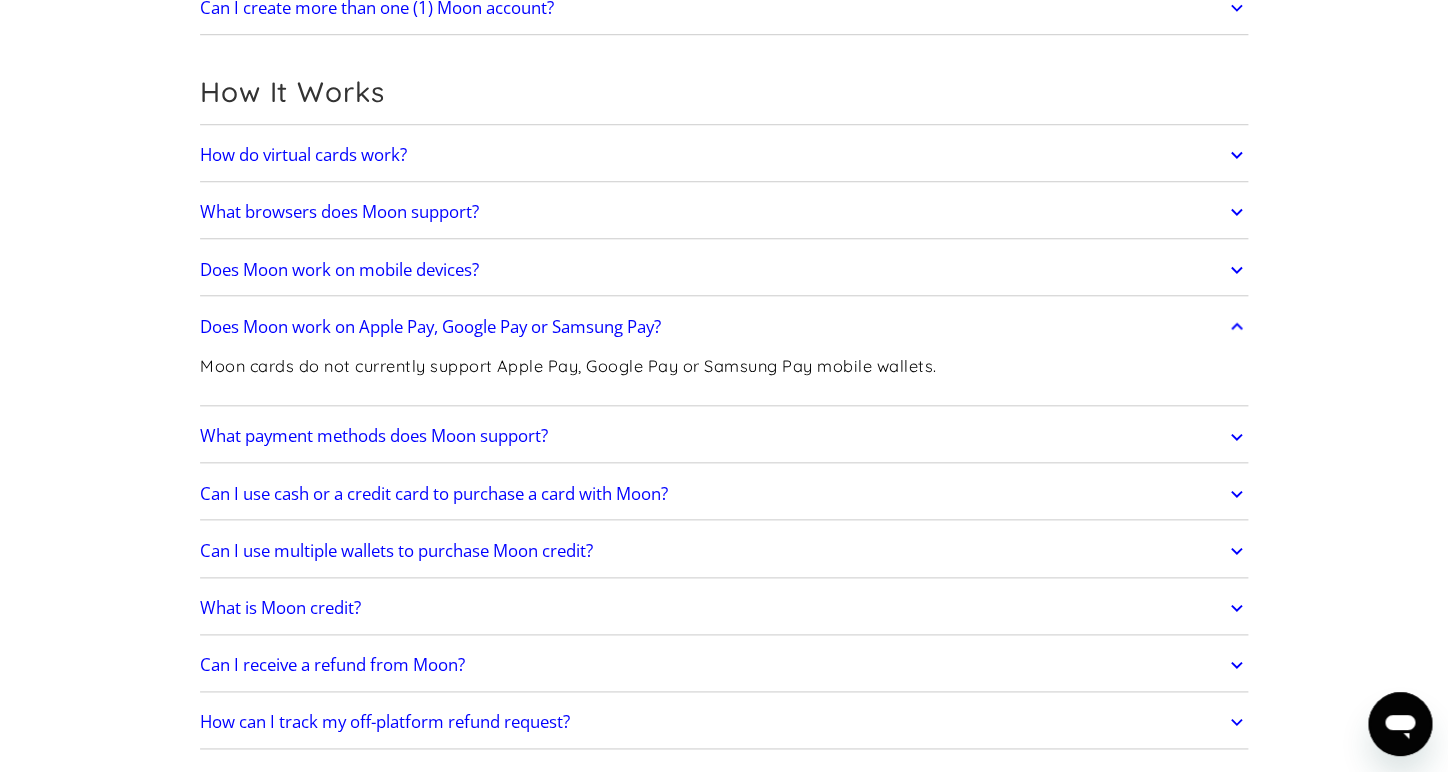 scroll, scrollTop: 544, scrollLeft: 0, axis: vertical 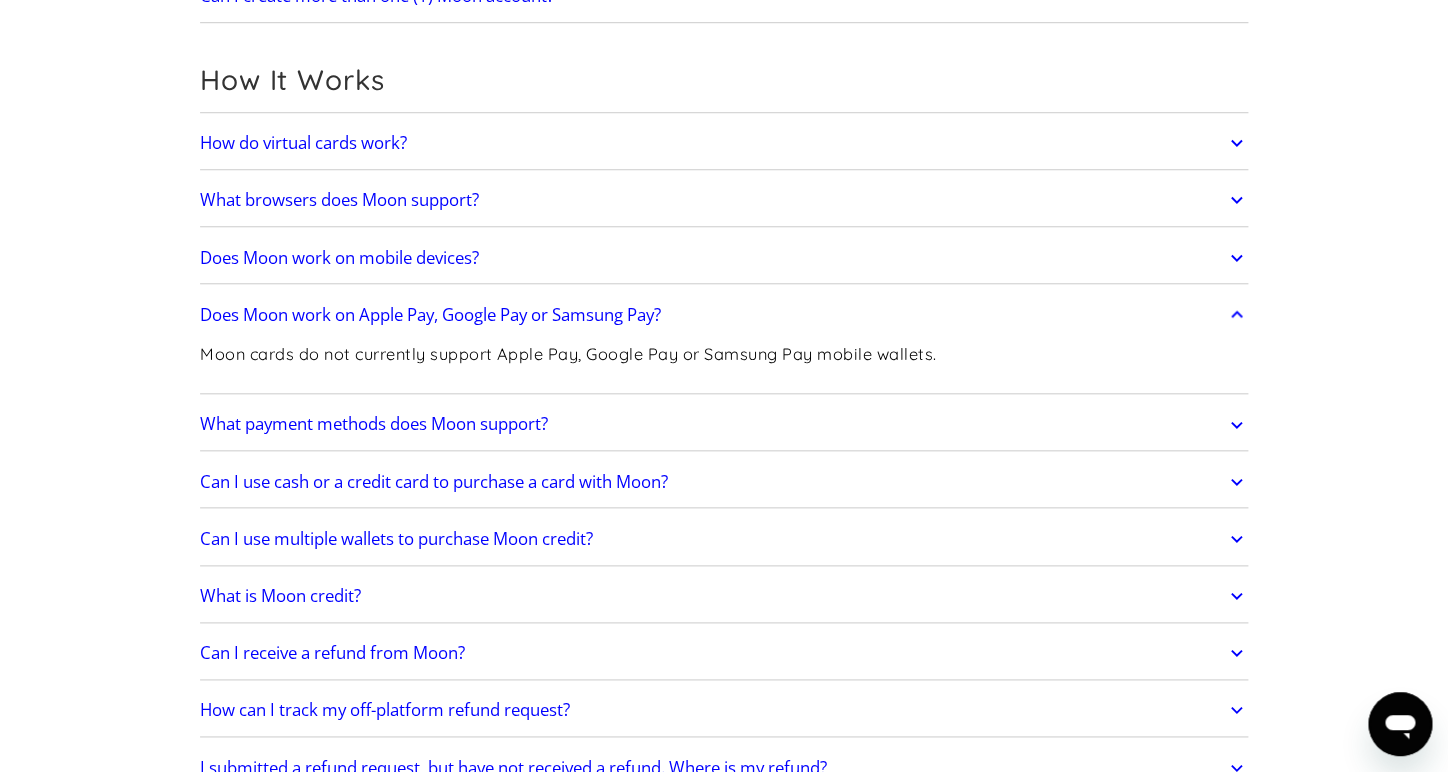 click on "What payment methods does Moon support?" at bounding box center [374, 424] 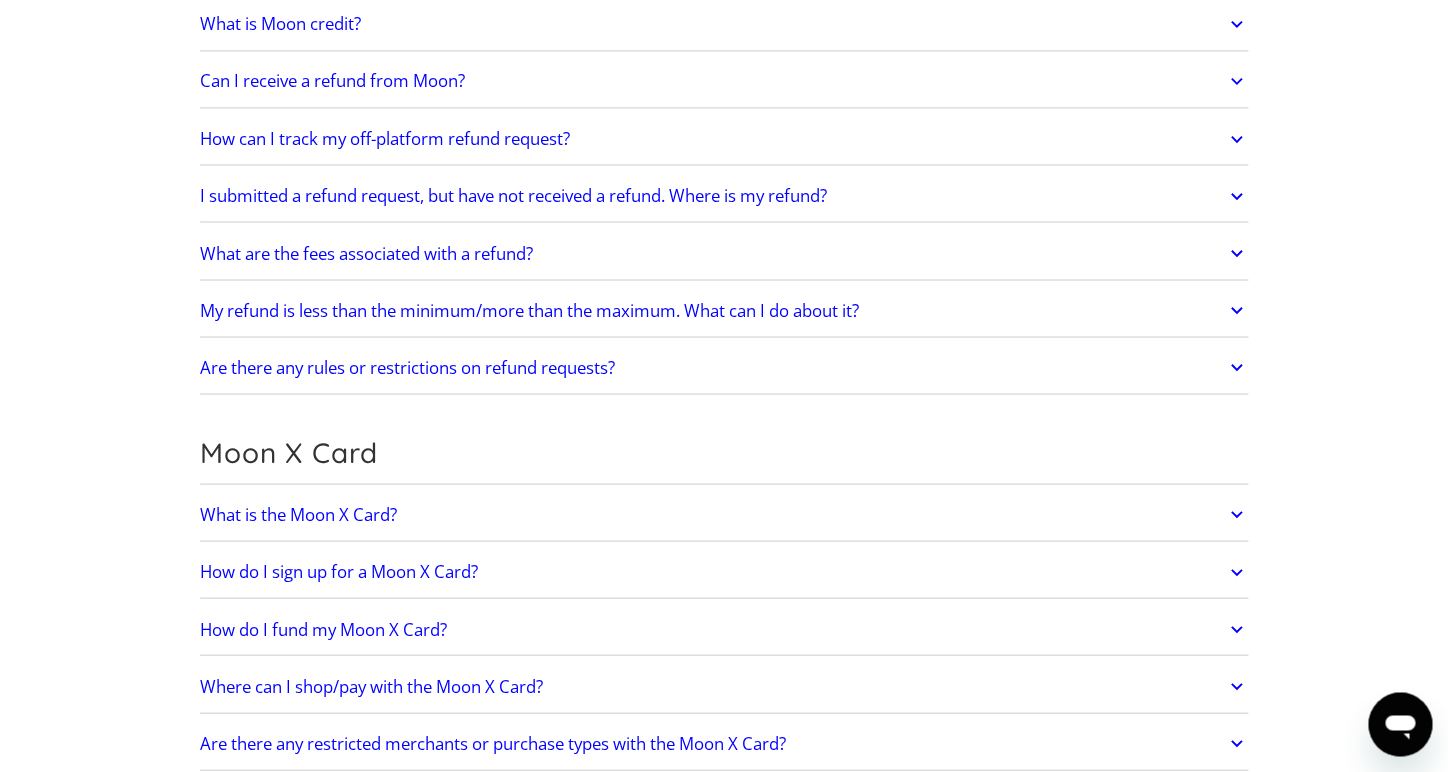 scroll, scrollTop: 1280, scrollLeft: 0, axis: vertical 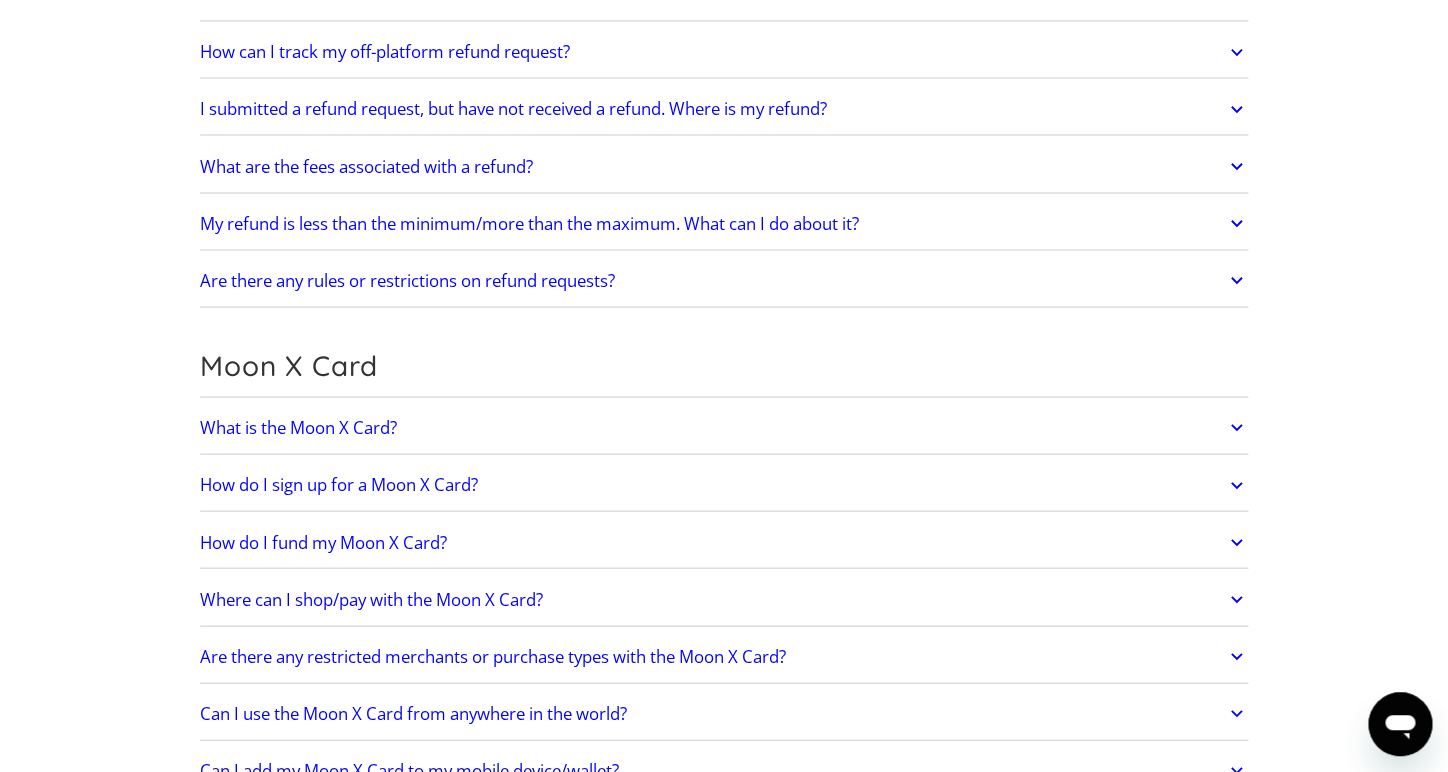 click on "How do I fund my Moon X Card?" at bounding box center [323, 542] 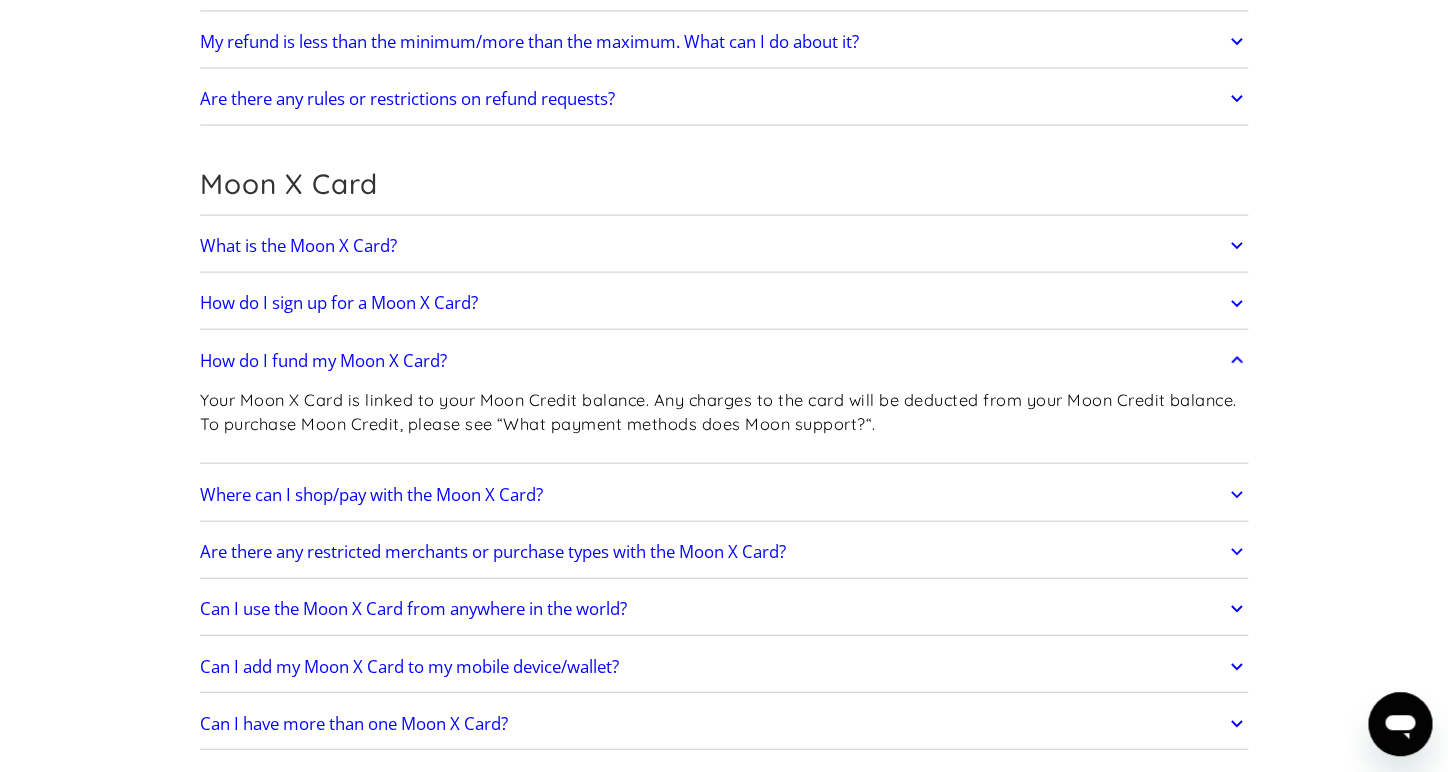 scroll, scrollTop: 1472, scrollLeft: 0, axis: vertical 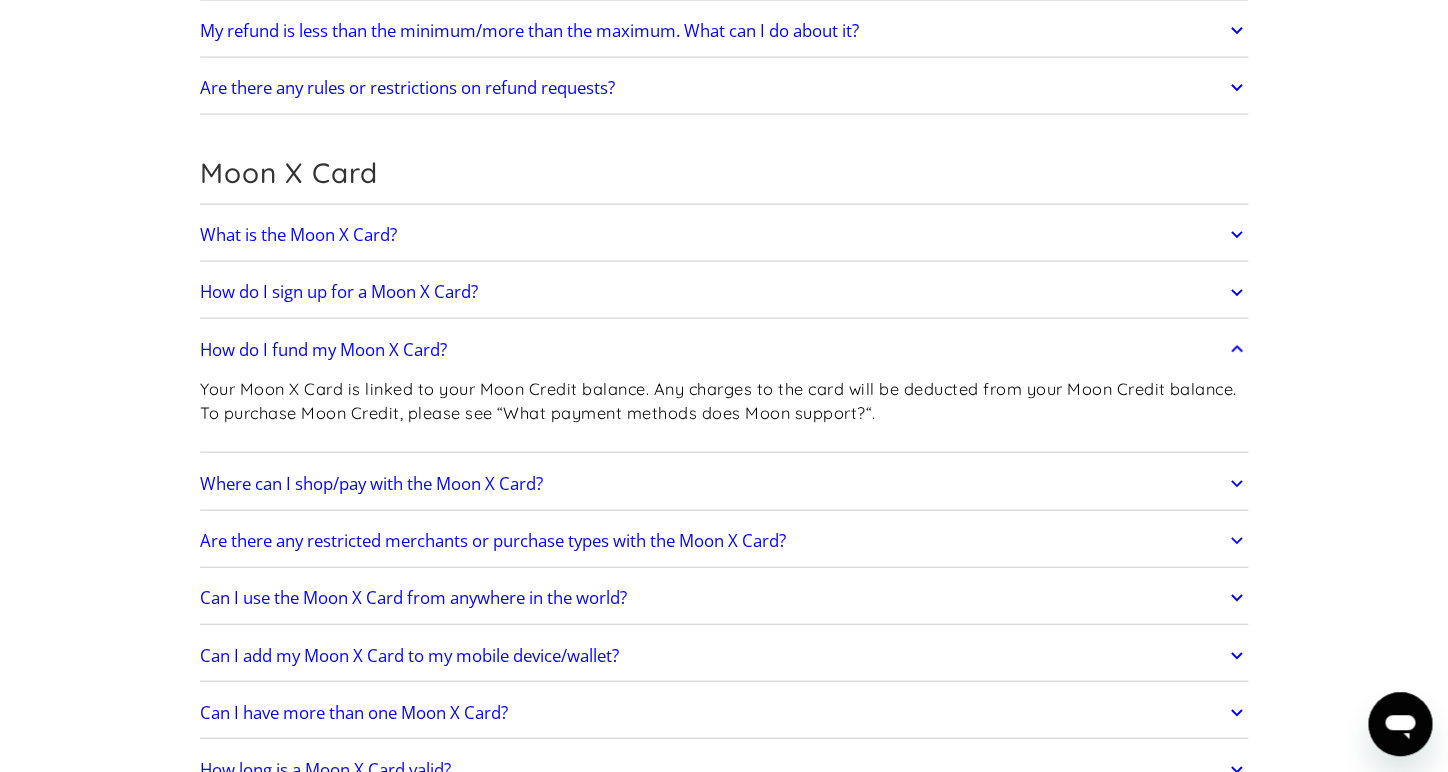 click on "Are there any restricted merchants or purchase types with the Moon X Card?" at bounding box center [493, 541] 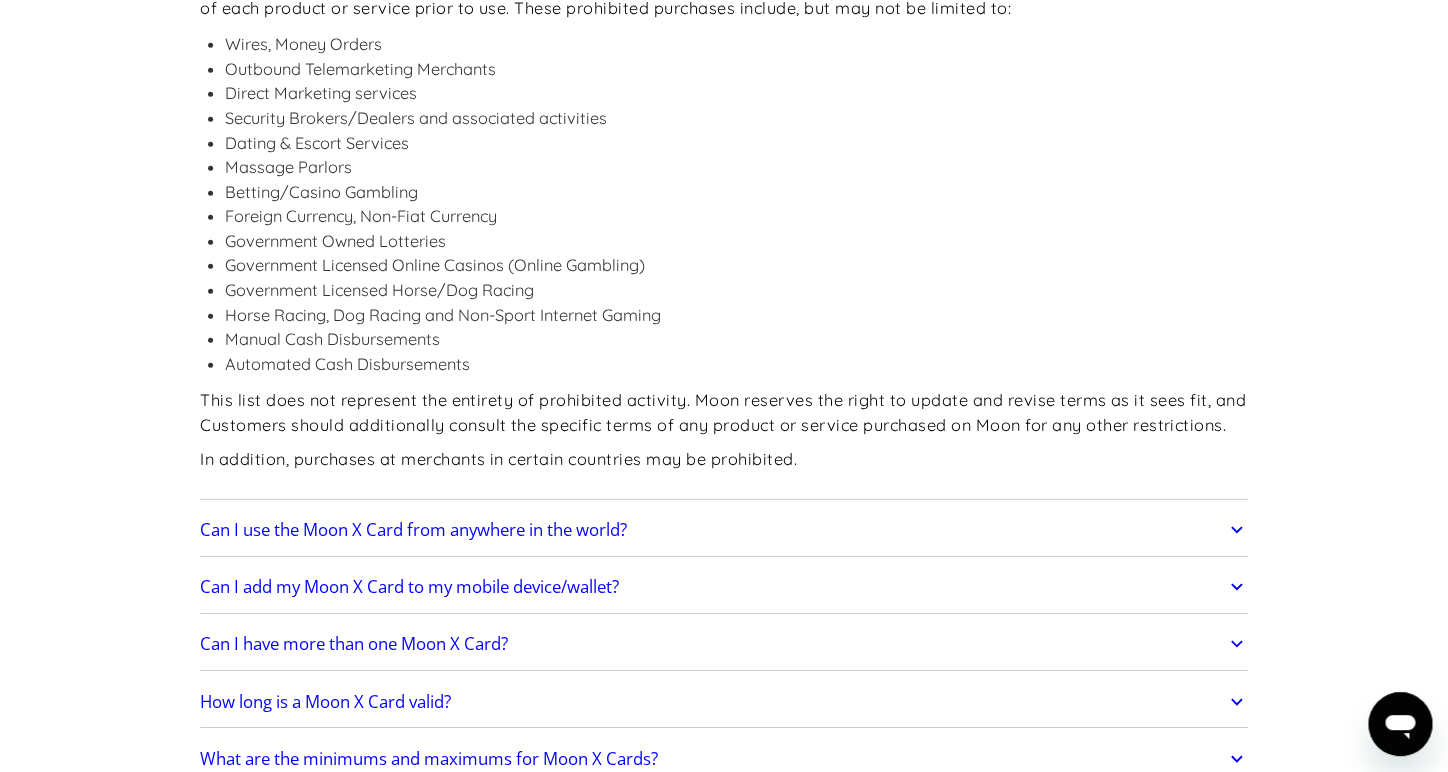 scroll, scrollTop: 2080, scrollLeft: 0, axis: vertical 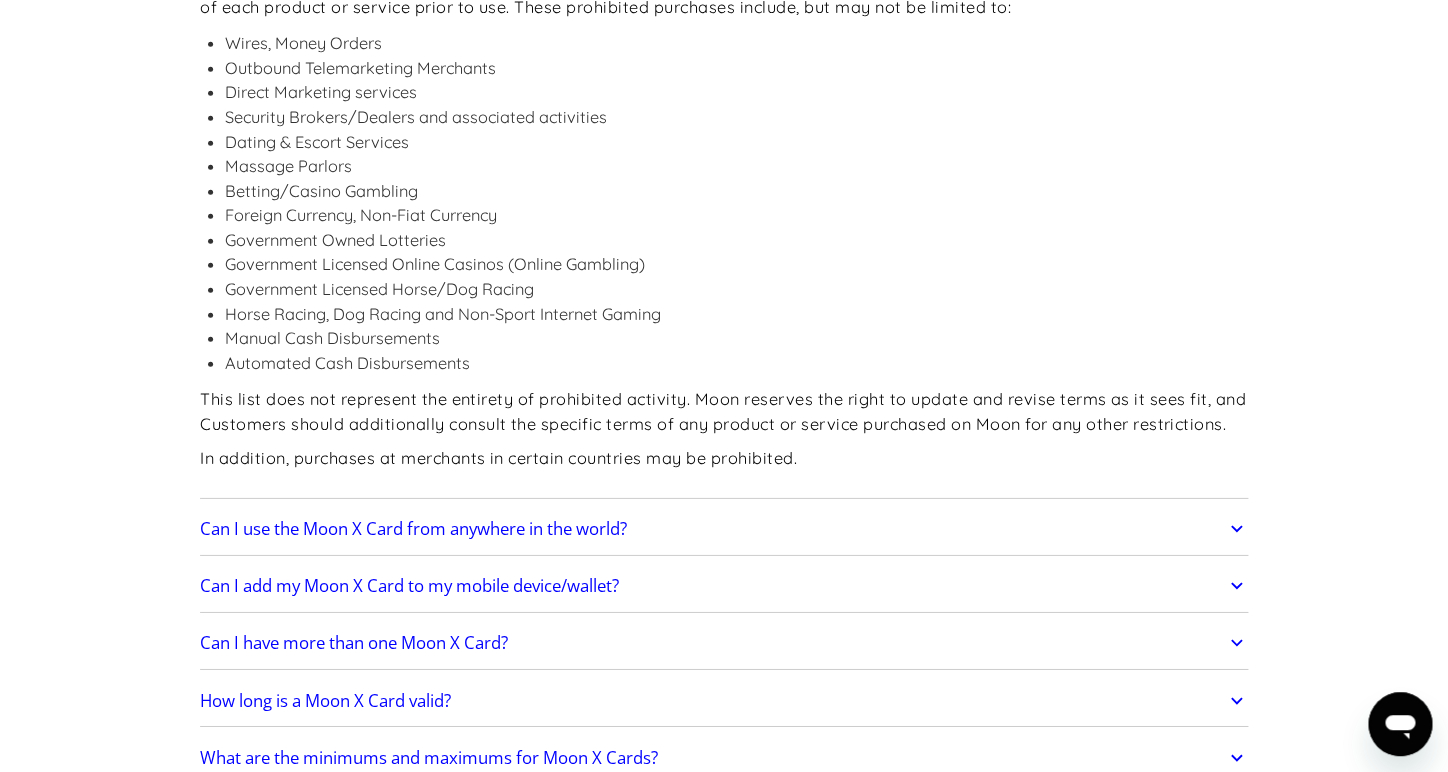 click on "Can I use the Moon X Card from anywhere in the world?" at bounding box center (413, 529) 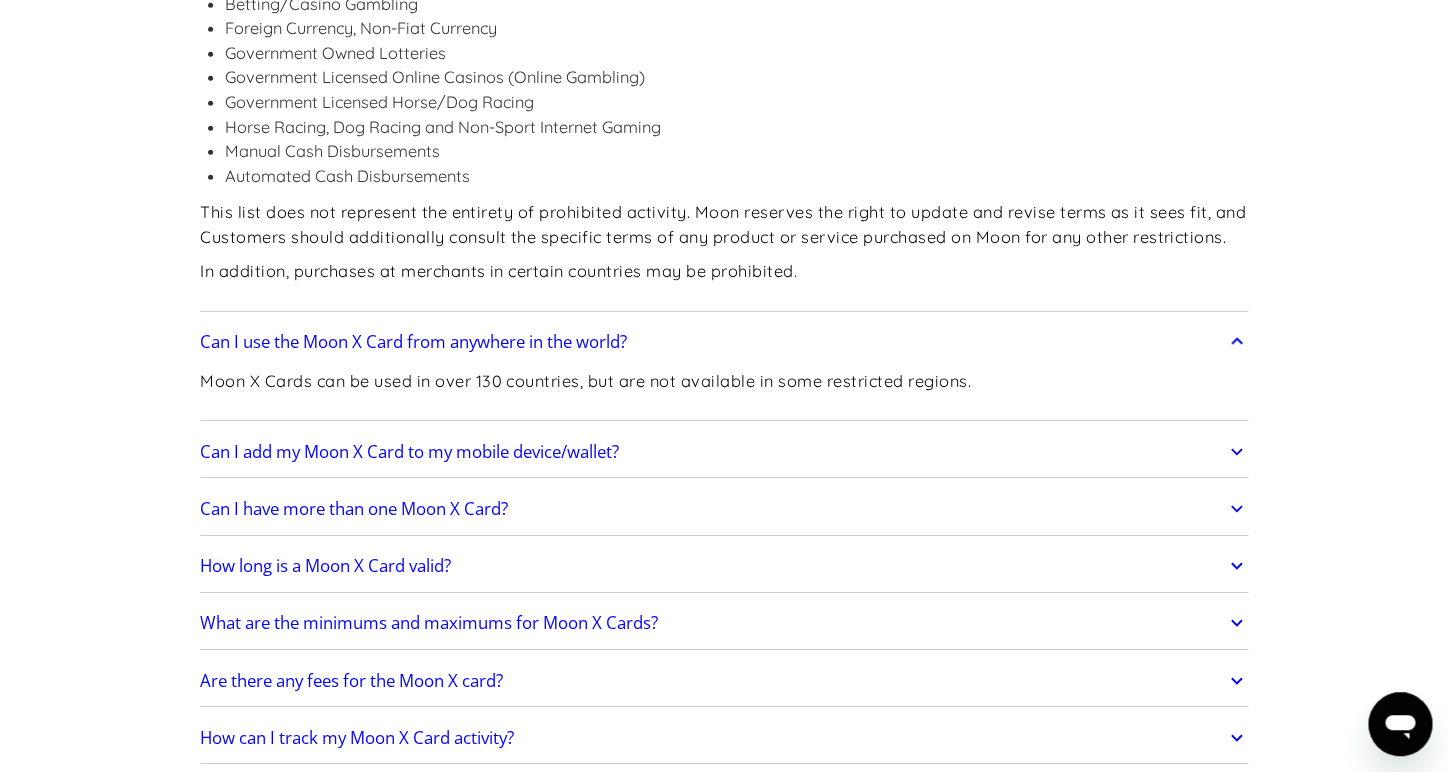 scroll, scrollTop: 2272, scrollLeft: 0, axis: vertical 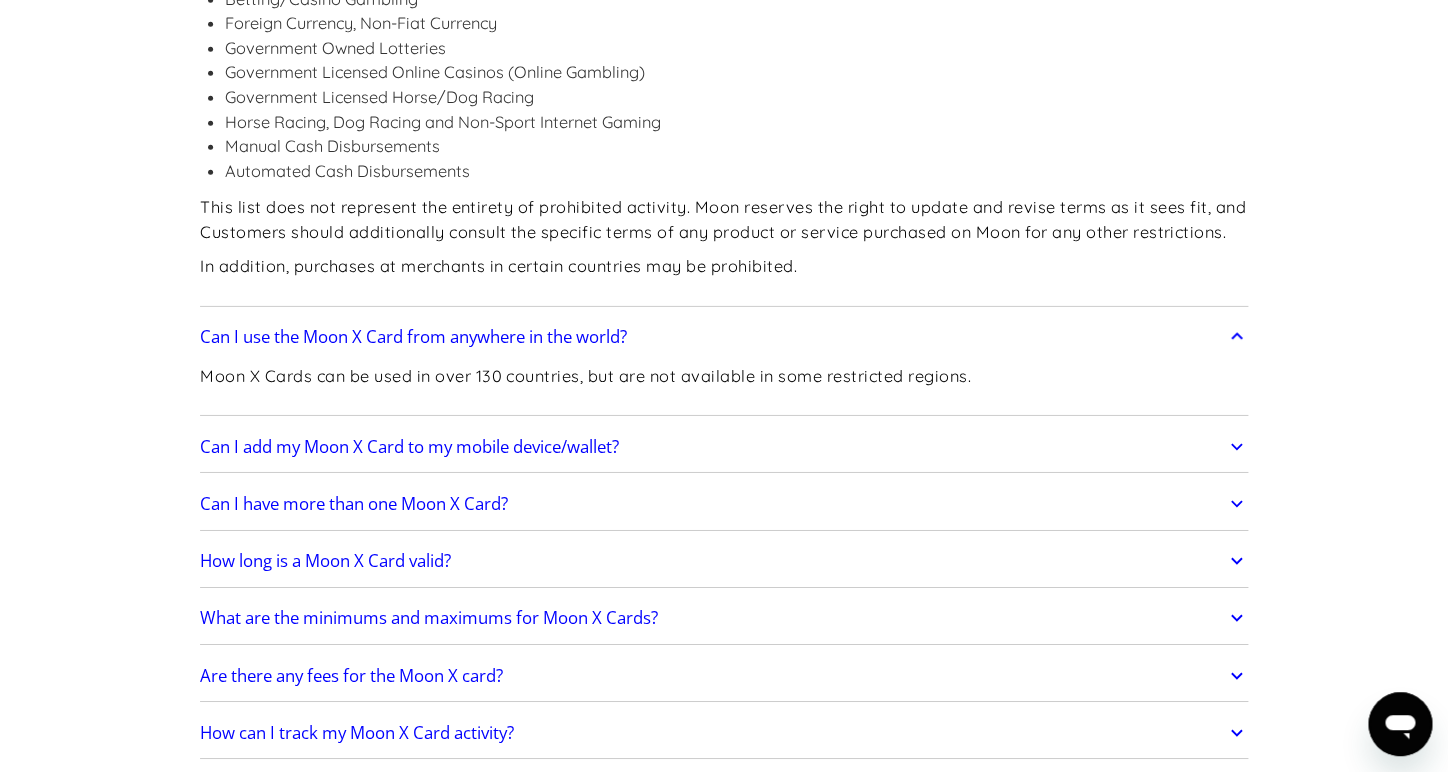 click on "Can I add my Moon X Card to my mobile device/wallet?" at bounding box center (409, 447) 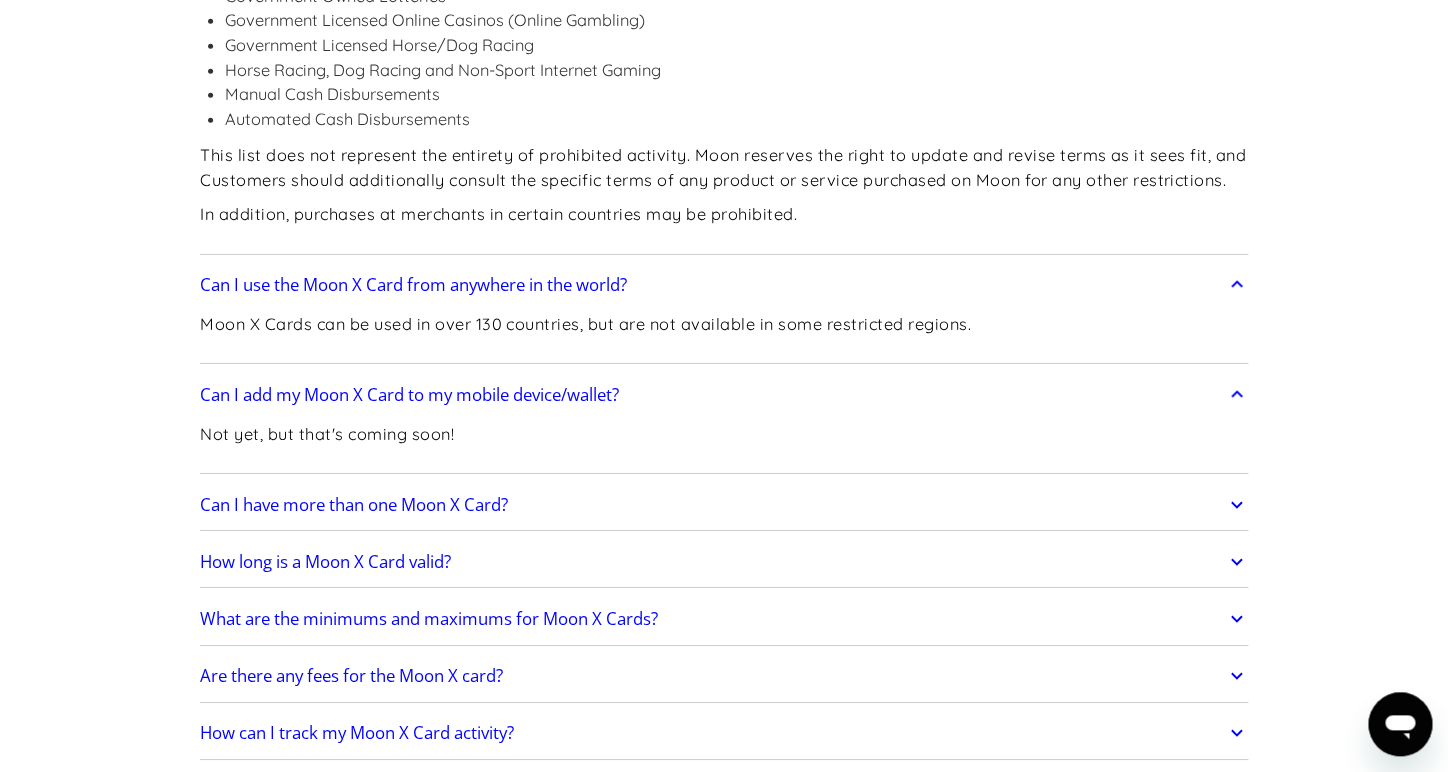 scroll, scrollTop: 2368, scrollLeft: 0, axis: vertical 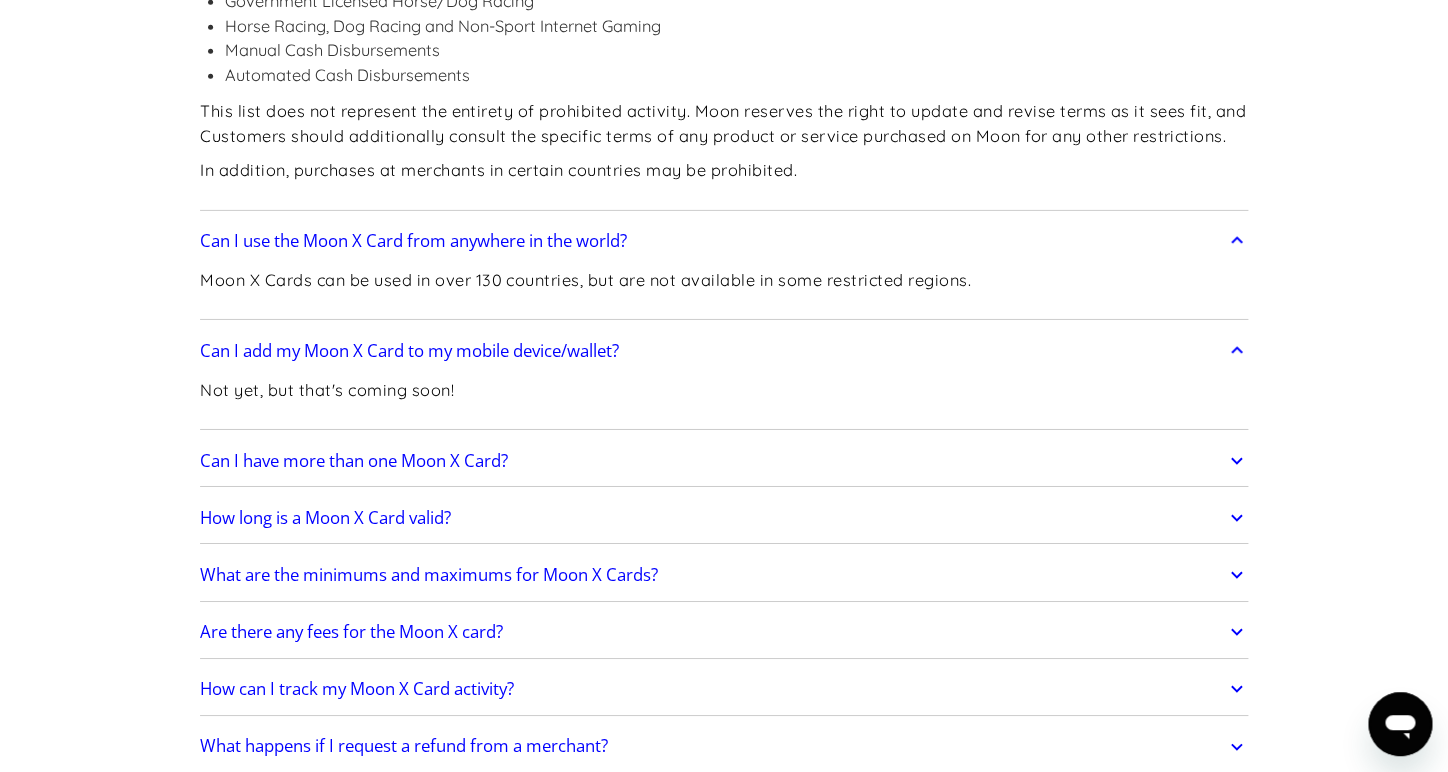 click on "Can I have more than one Moon X Card?" at bounding box center (354, 461) 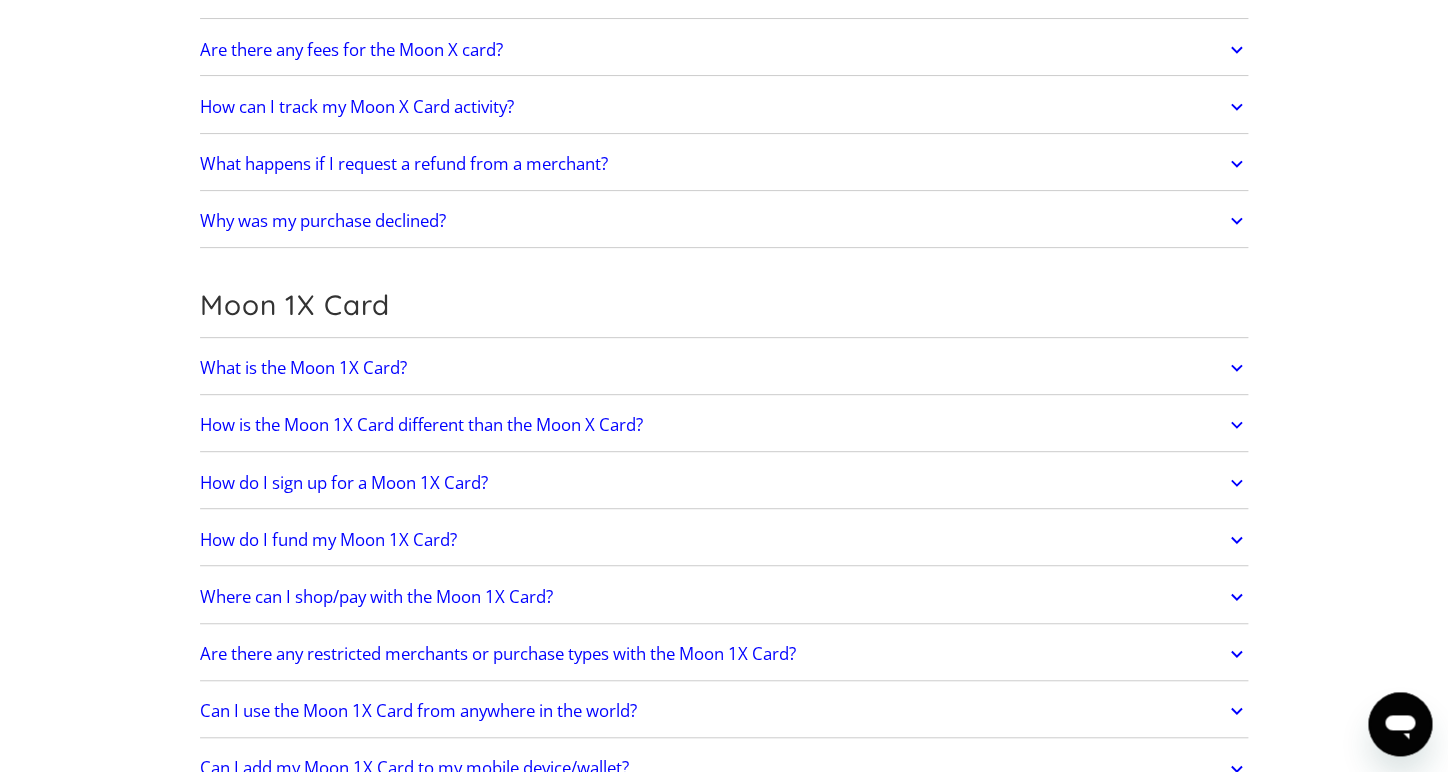 scroll, scrollTop: 3008, scrollLeft: 0, axis: vertical 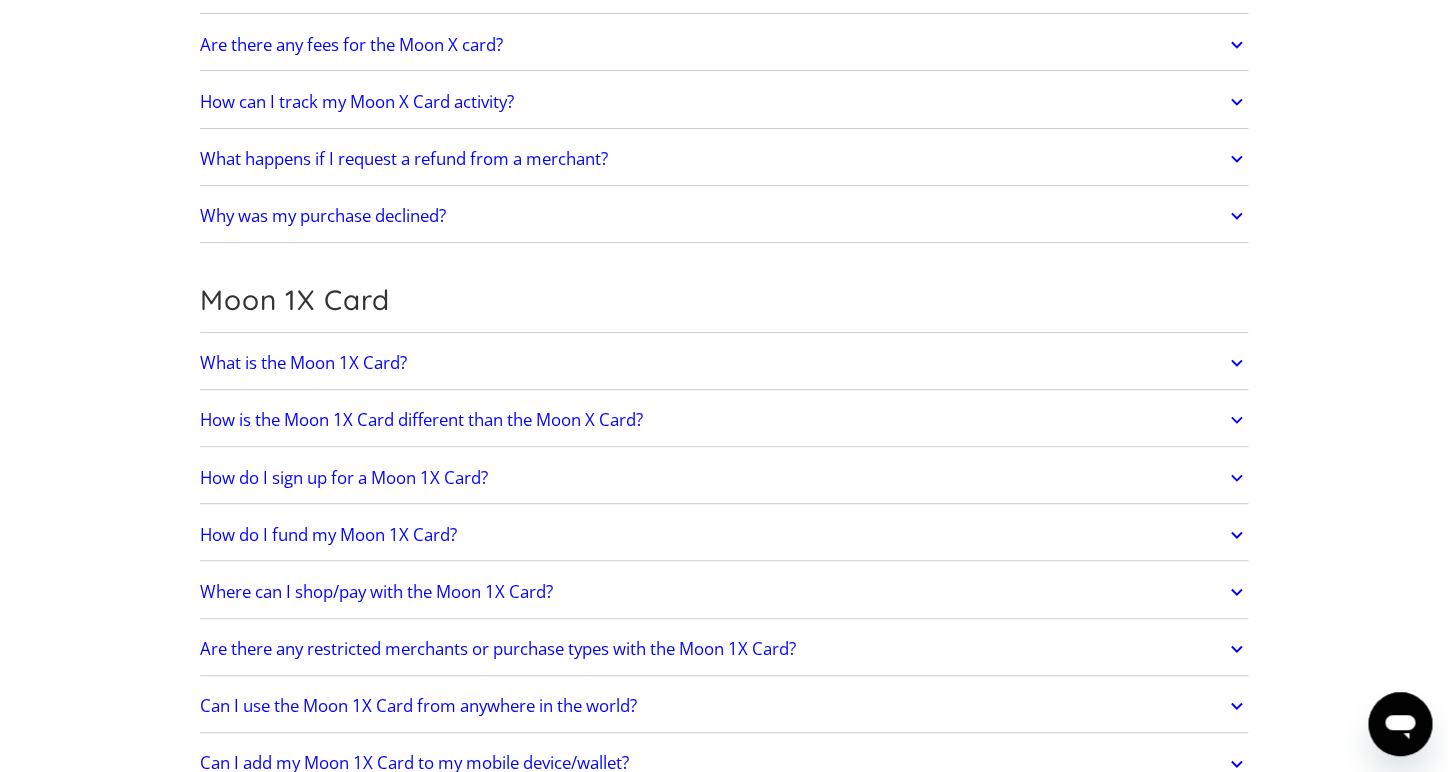 click on "What is the Moon 1X Card?" at bounding box center [298, -1301] 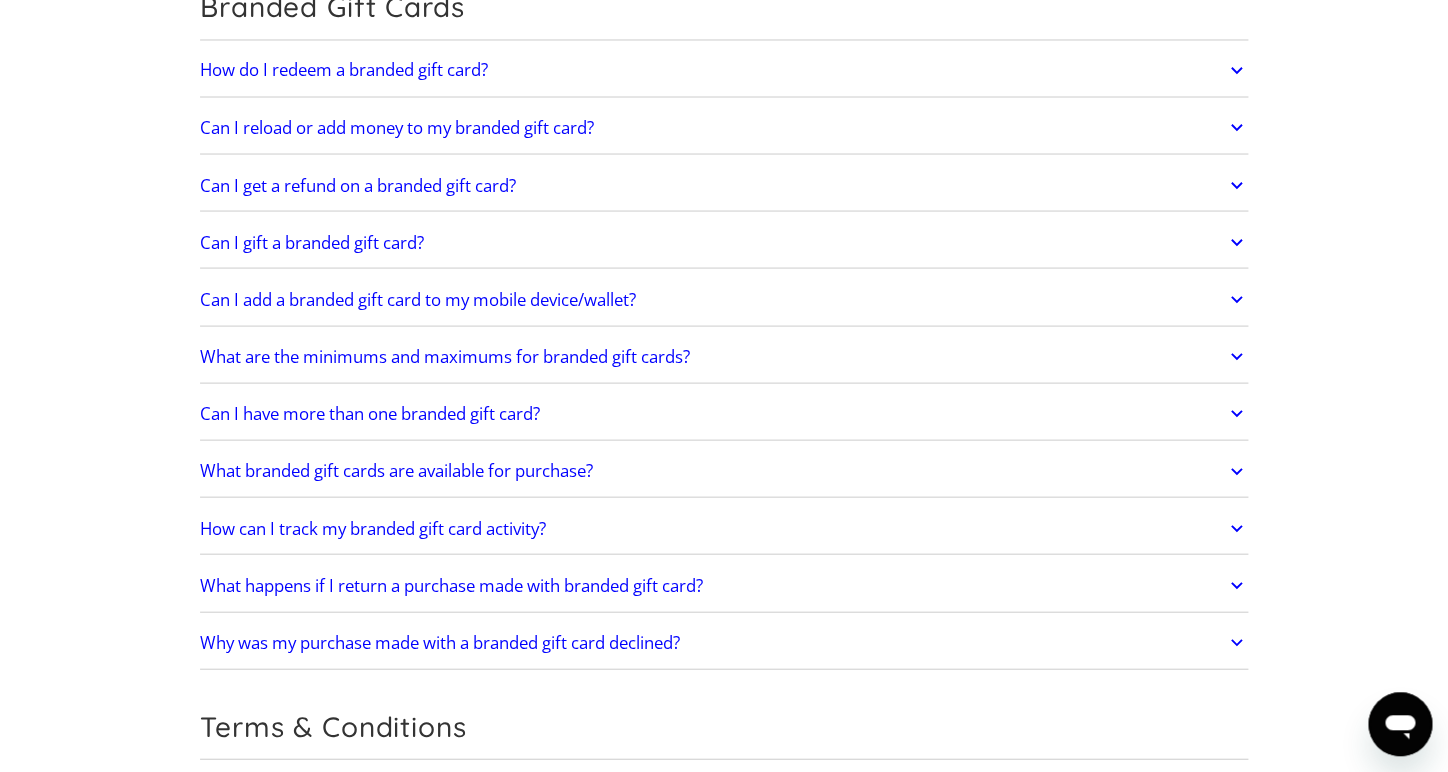 scroll, scrollTop: 4192, scrollLeft: 0, axis: vertical 